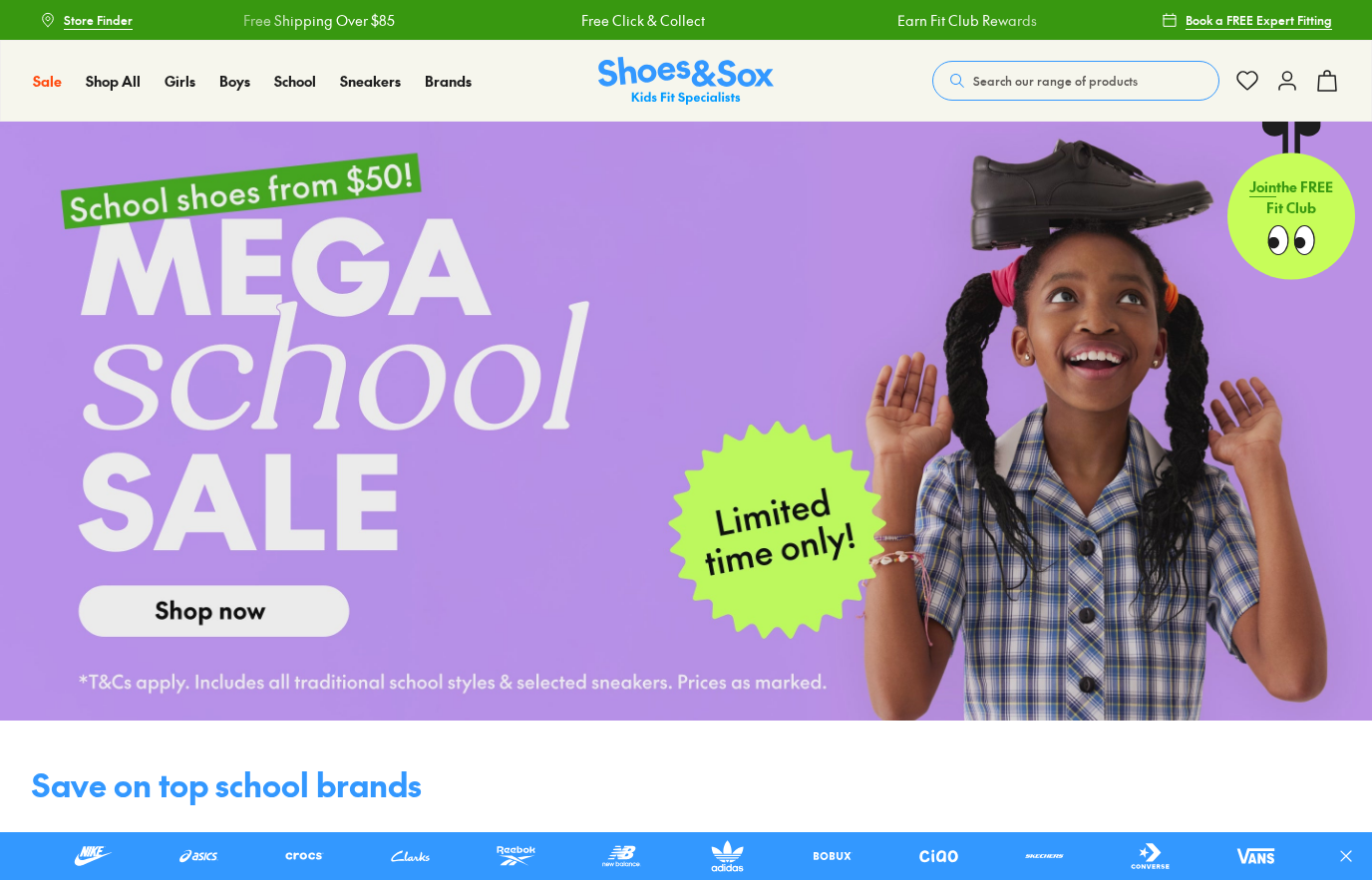 scroll, scrollTop: 0, scrollLeft: 0, axis: both 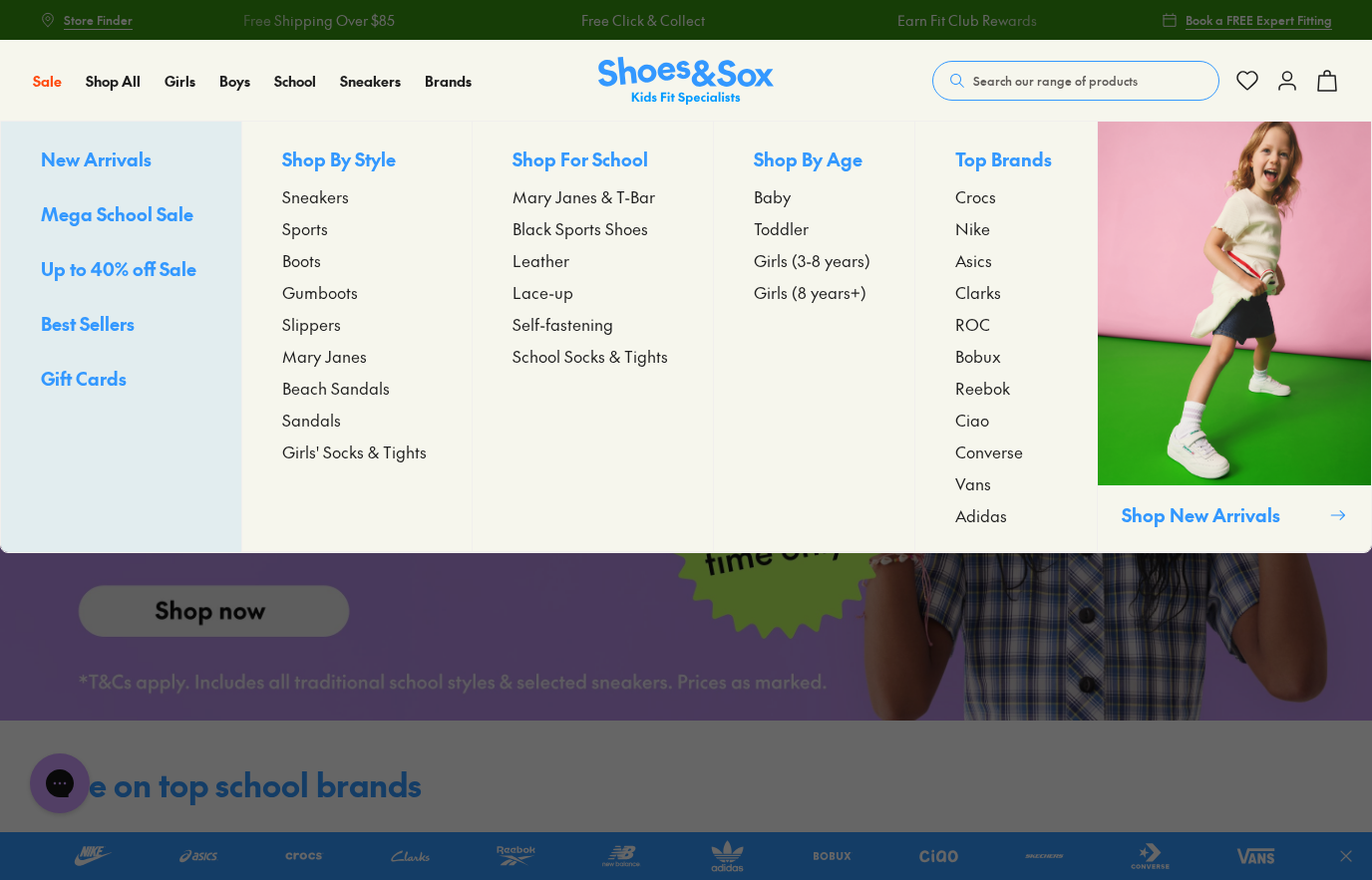 click on "Slippers" at bounding box center (311, 324) 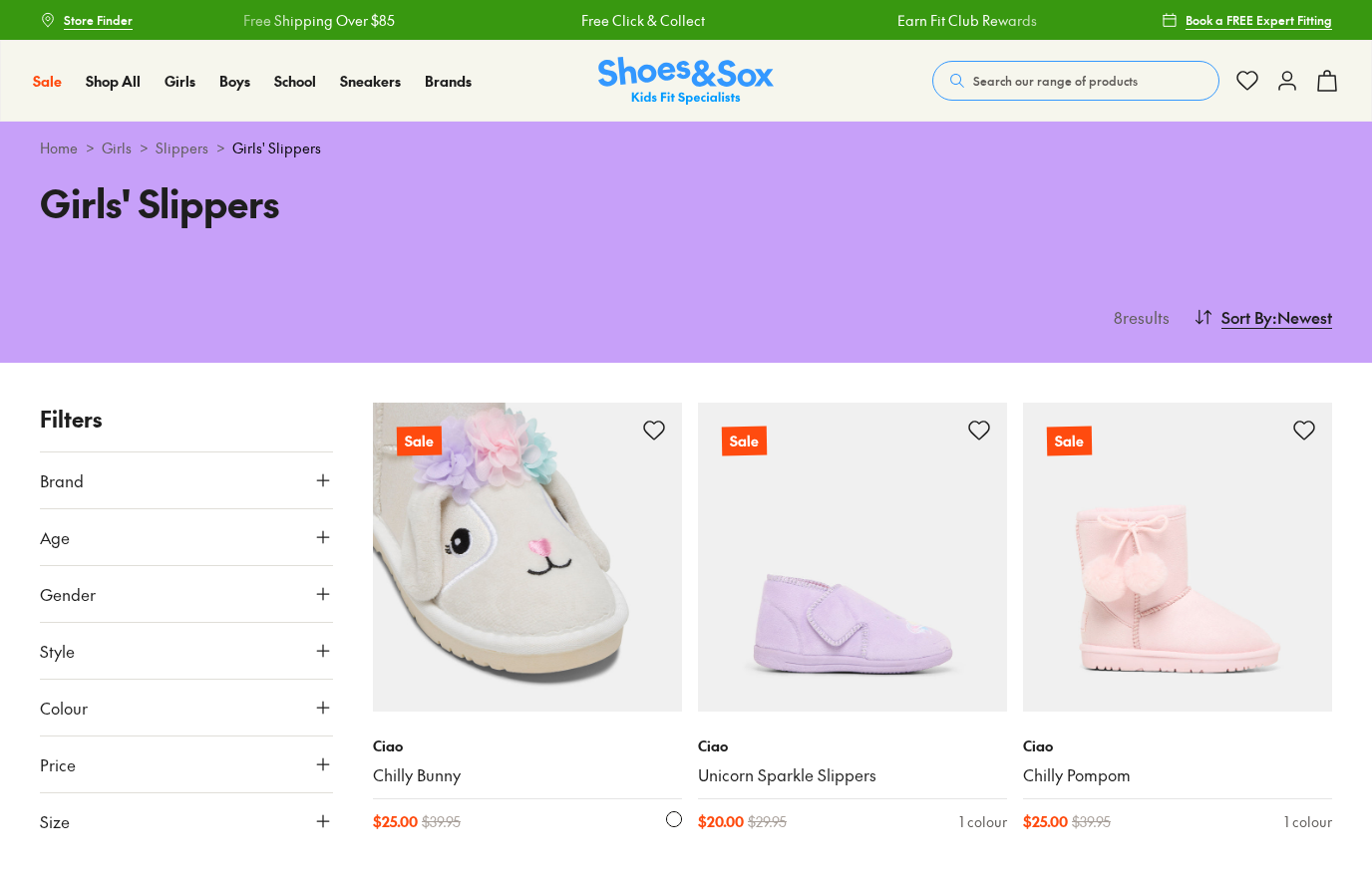 scroll, scrollTop: 0, scrollLeft: 0, axis: both 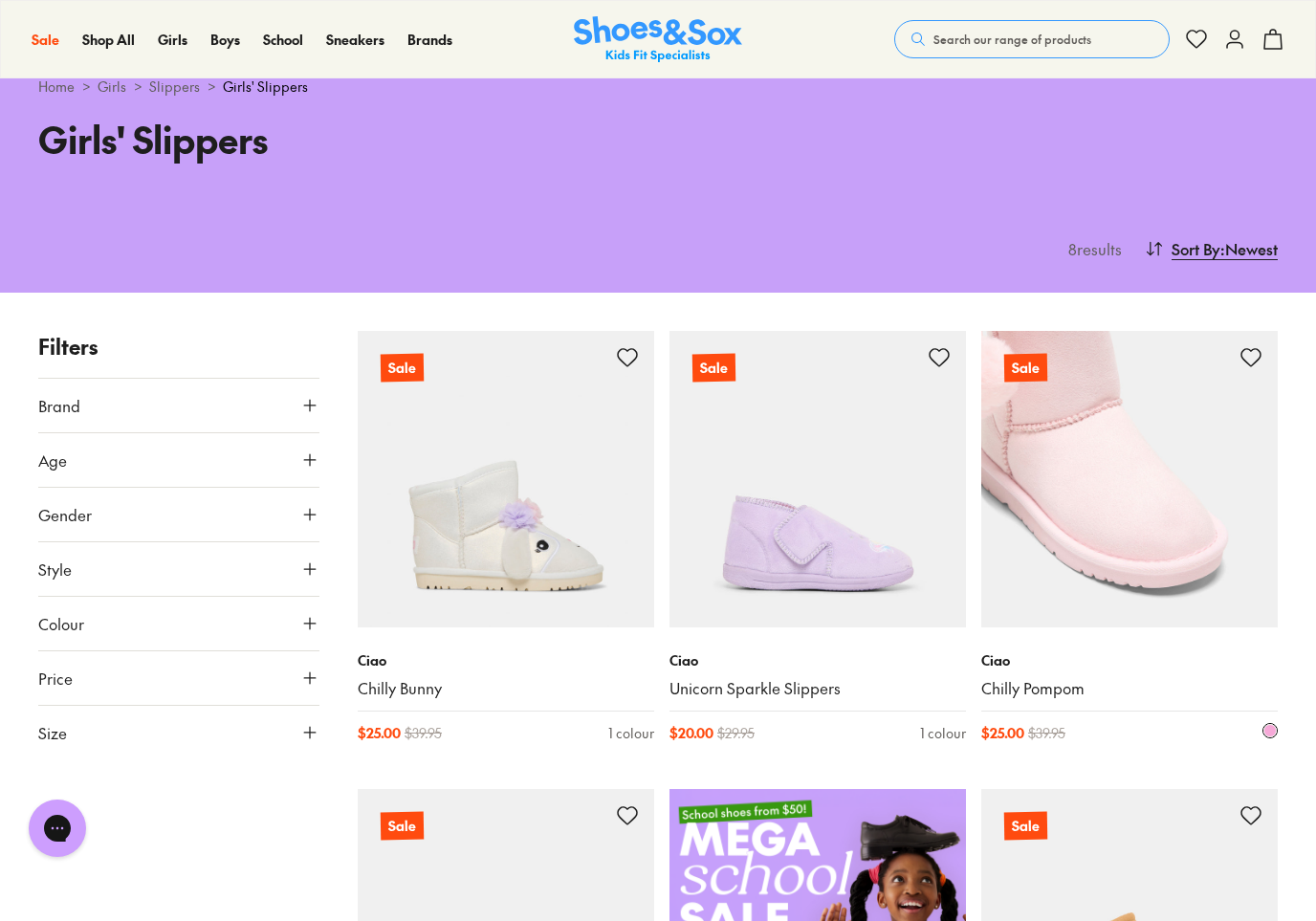 click at bounding box center (1130, 479) 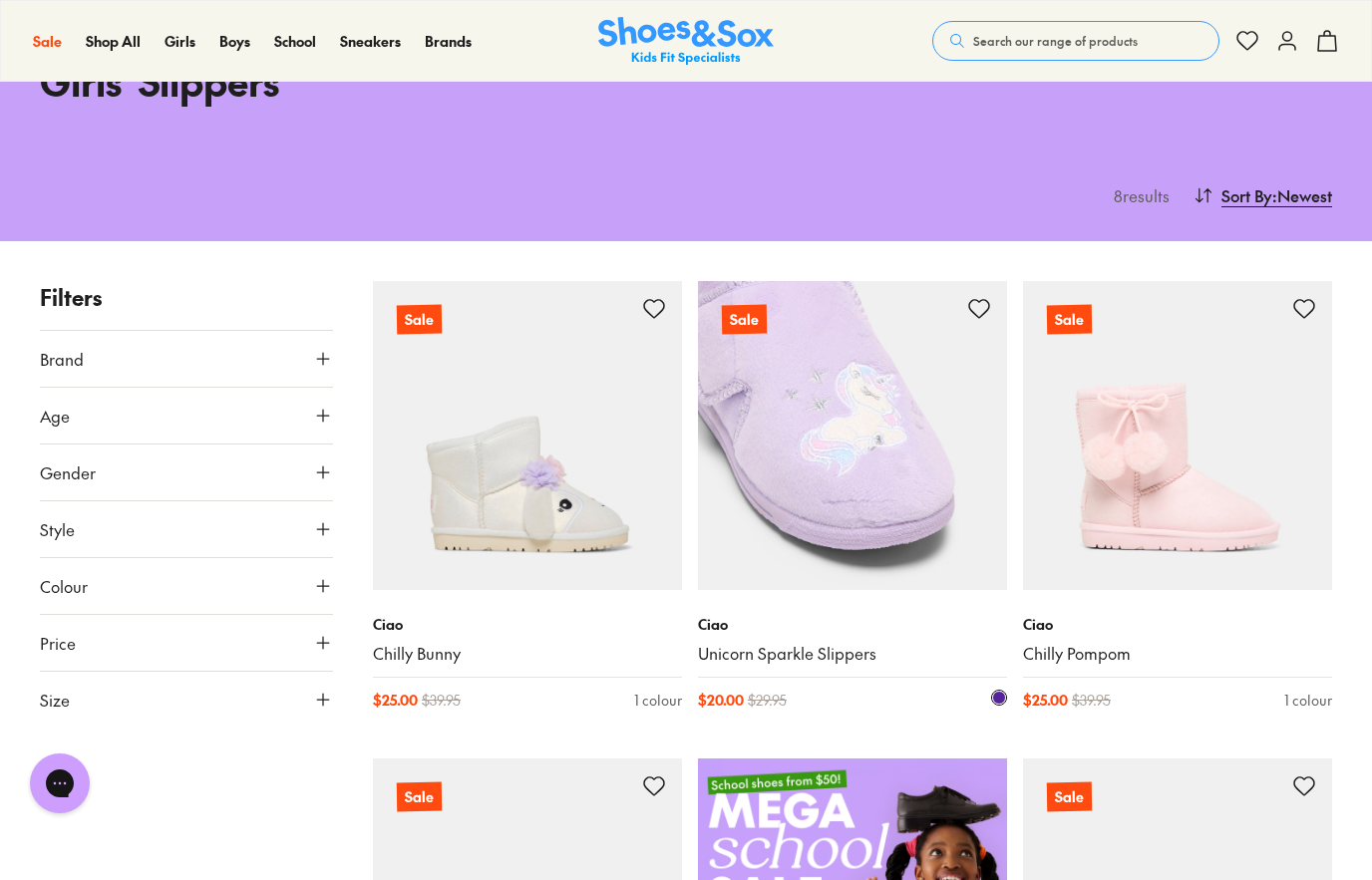 scroll, scrollTop: 105, scrollLeft: 0, axis: vertical 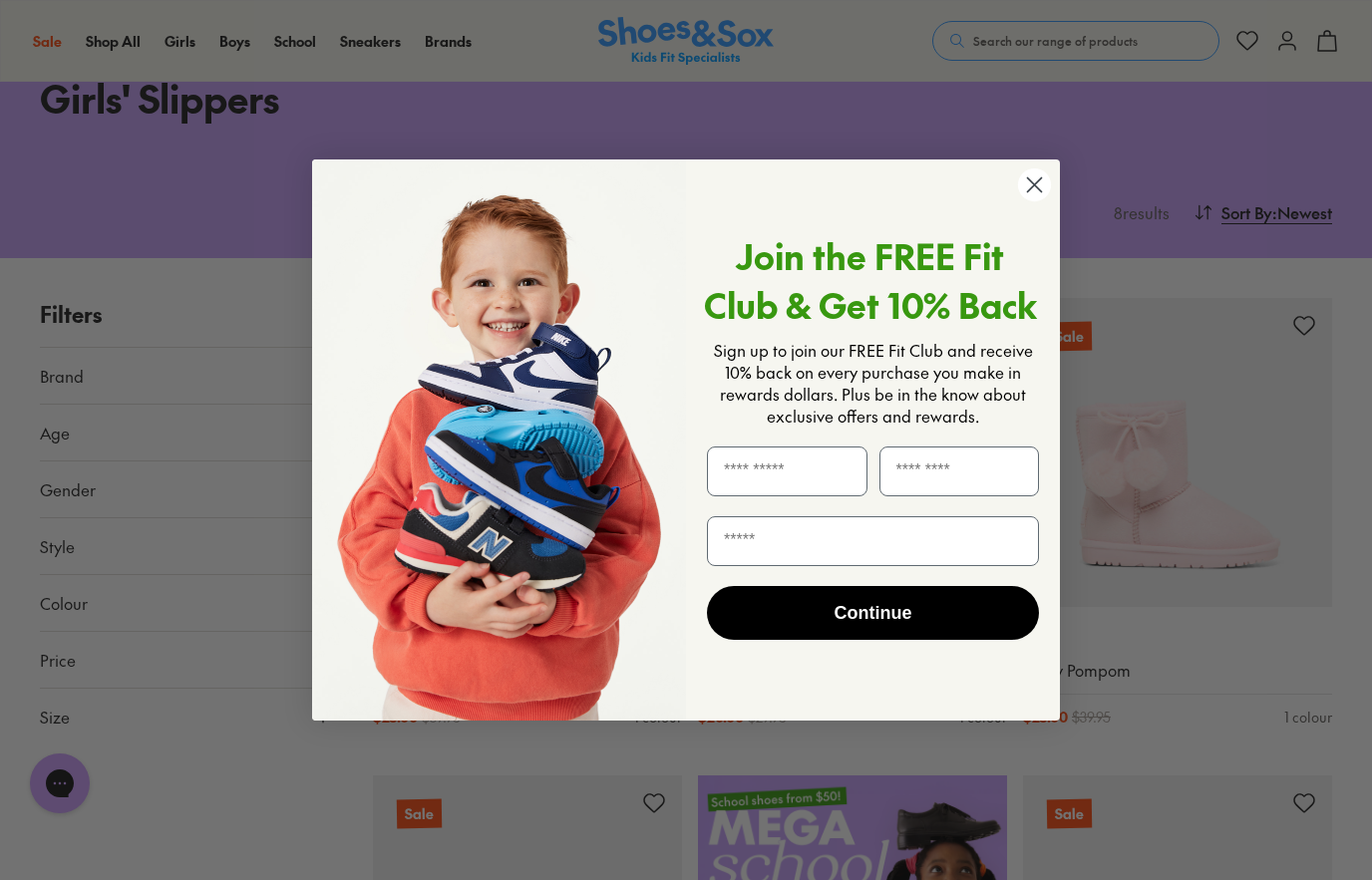 click 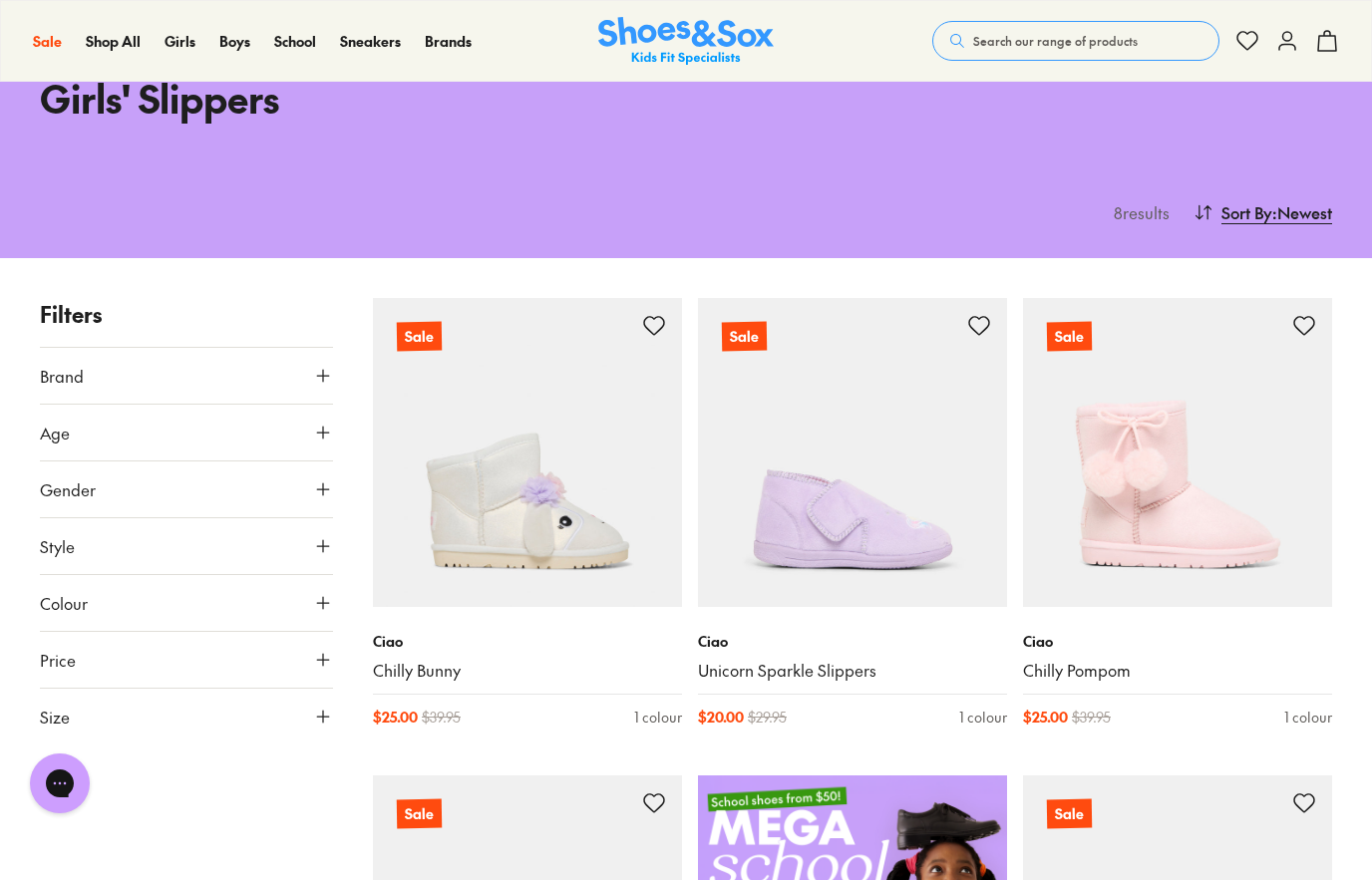 click 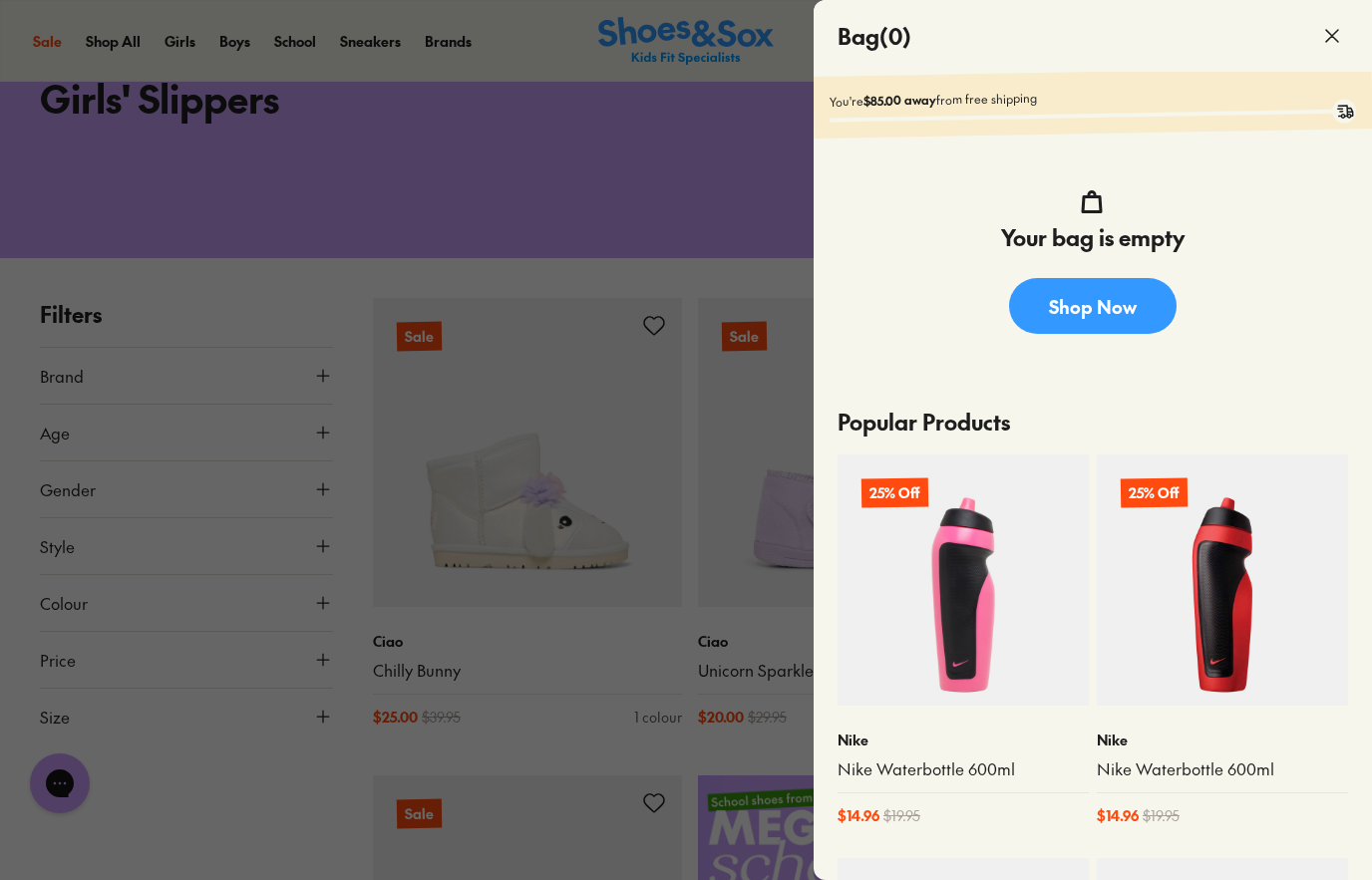 click 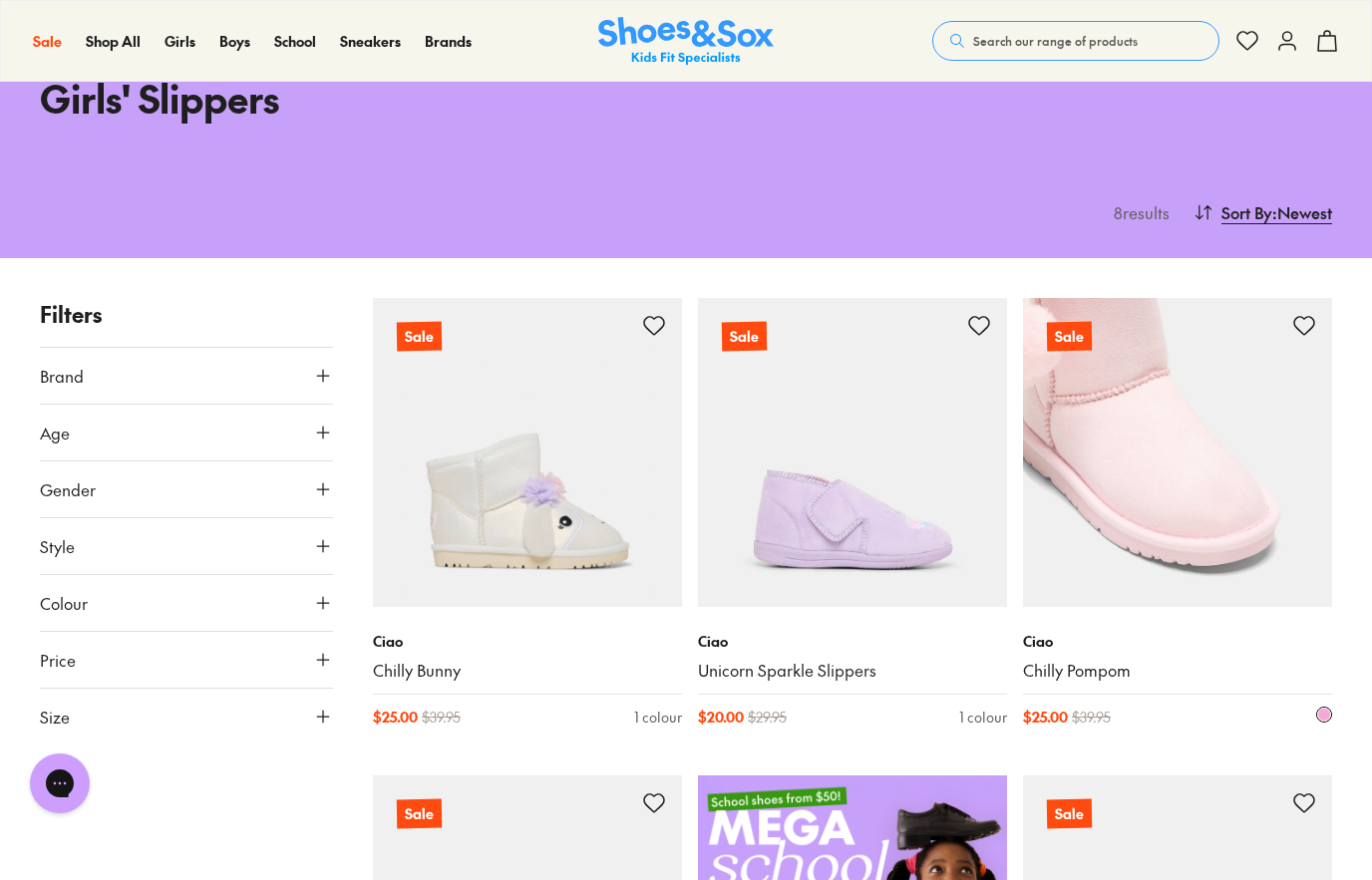 click at bounding box center [1178, 452] 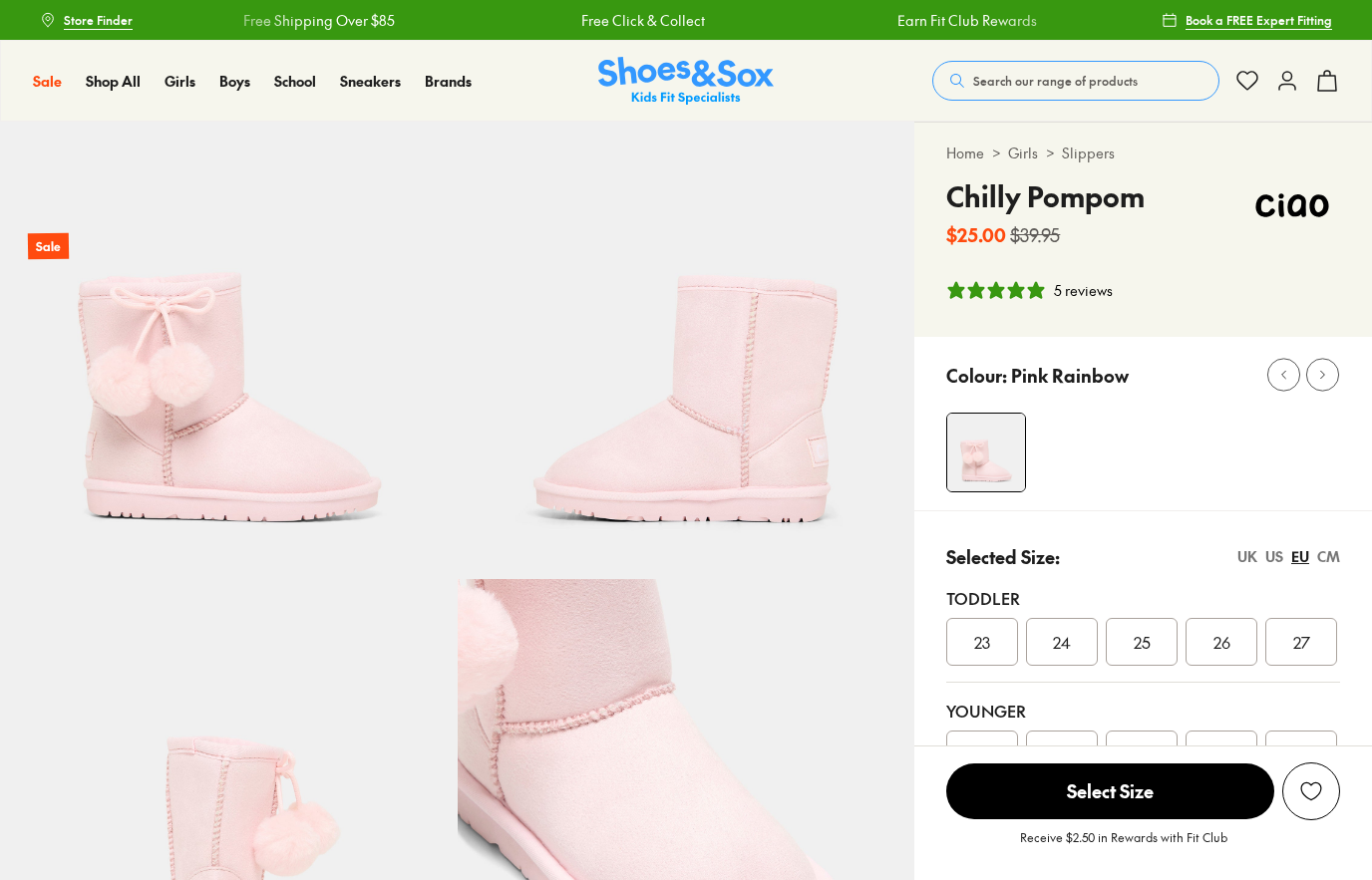 scroll, scrollTop: 0, scrollLeft: 0, axis: both 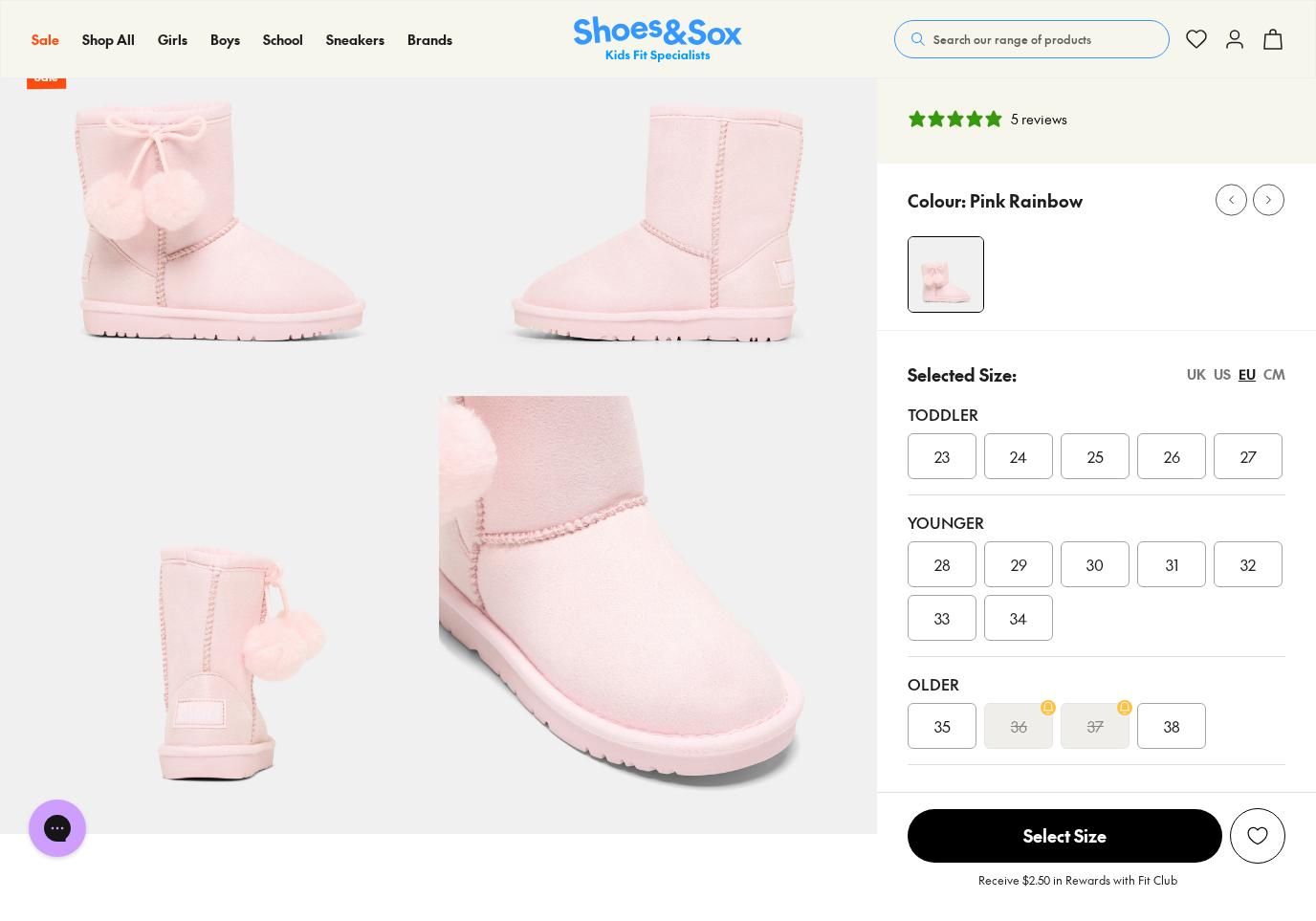 click on "US" at bounding box center (1222, 374) 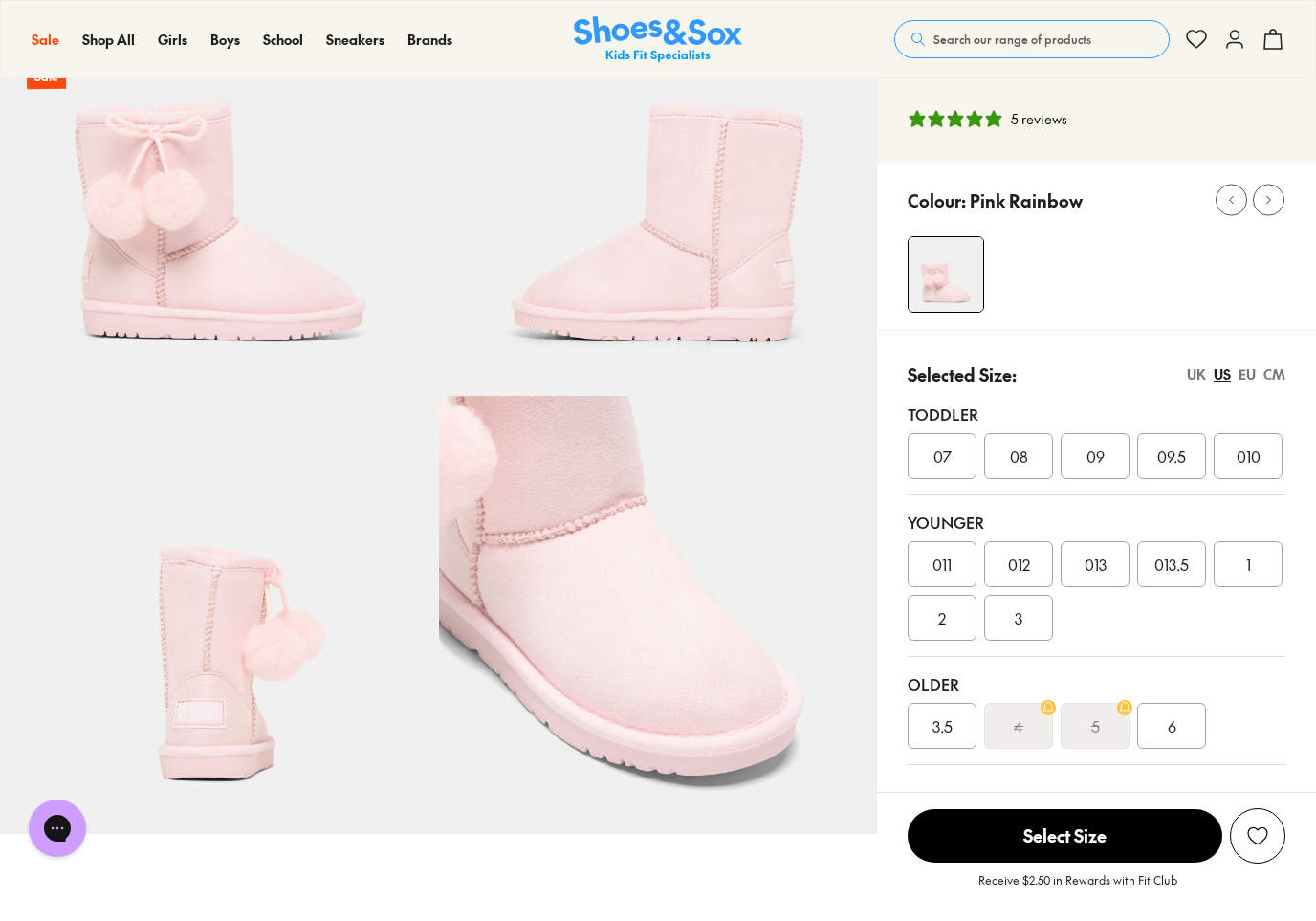 click on "EU" at bounding box center (1247, 374) 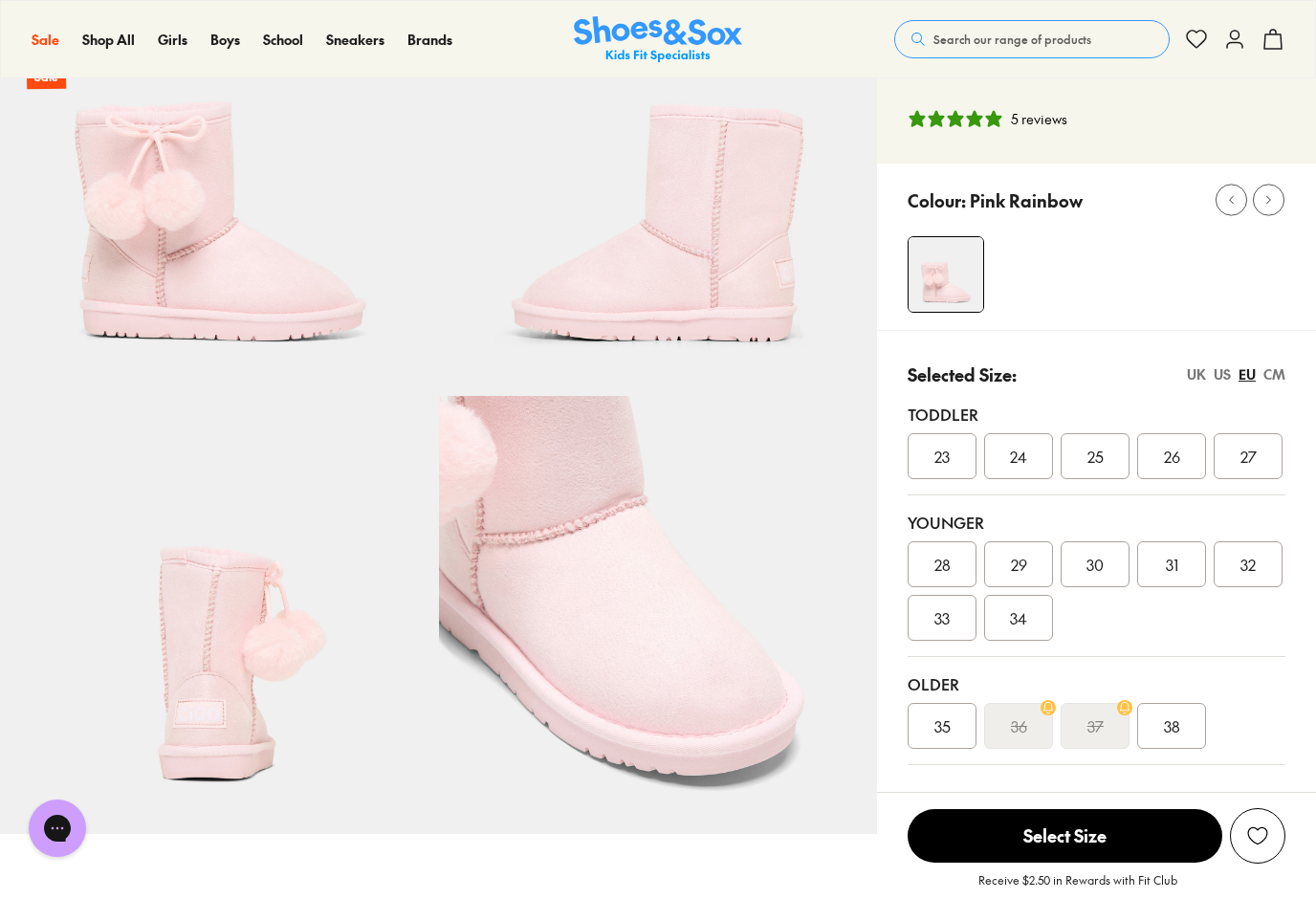 click on "24" at bounding box center (1019, 456) 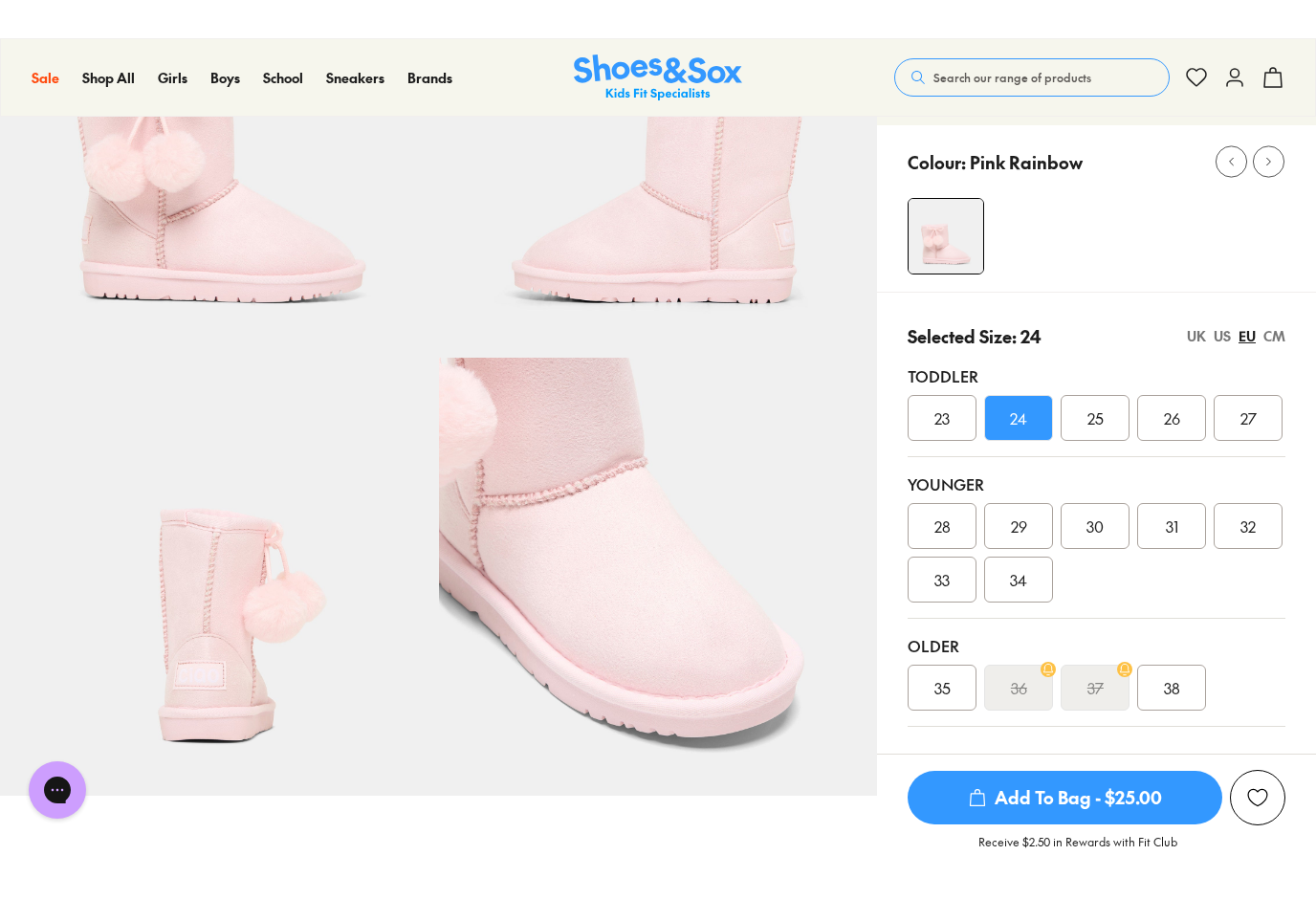 scroll, scrollTop: 396, scrollLeft: 0, axis: vertical 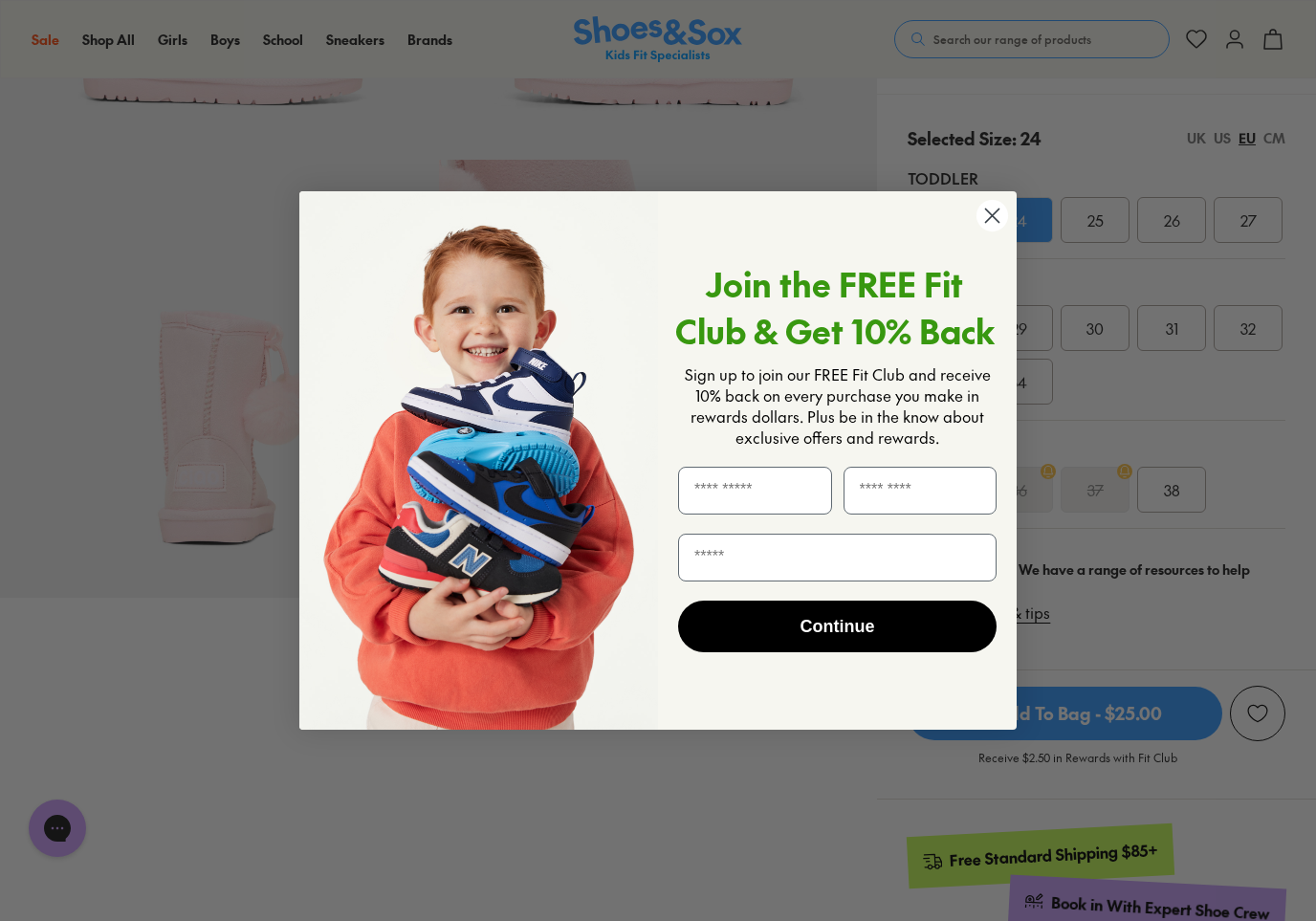 click 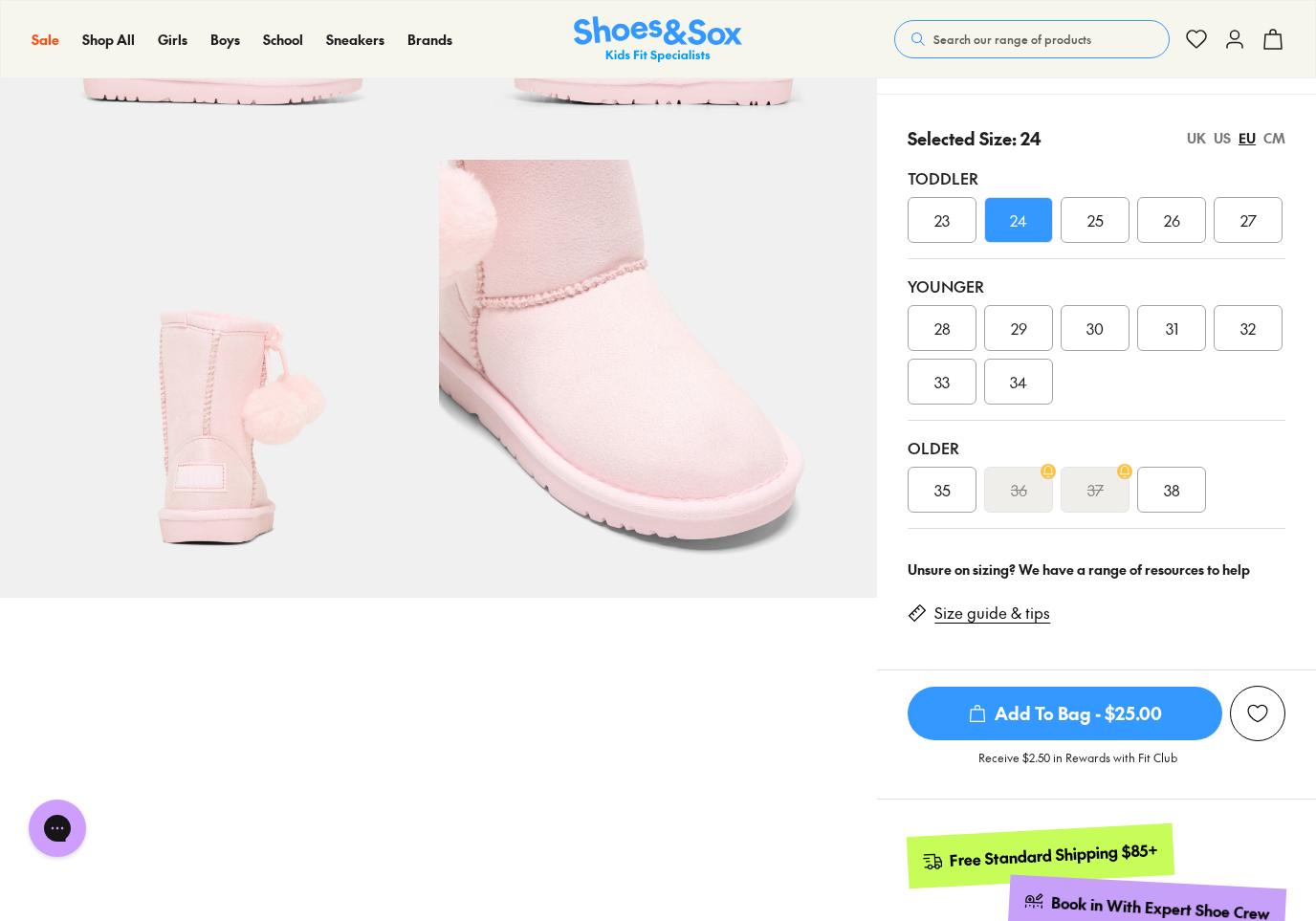 click on "Add To Bag - $25.00" at bounding box center [1064, 713] 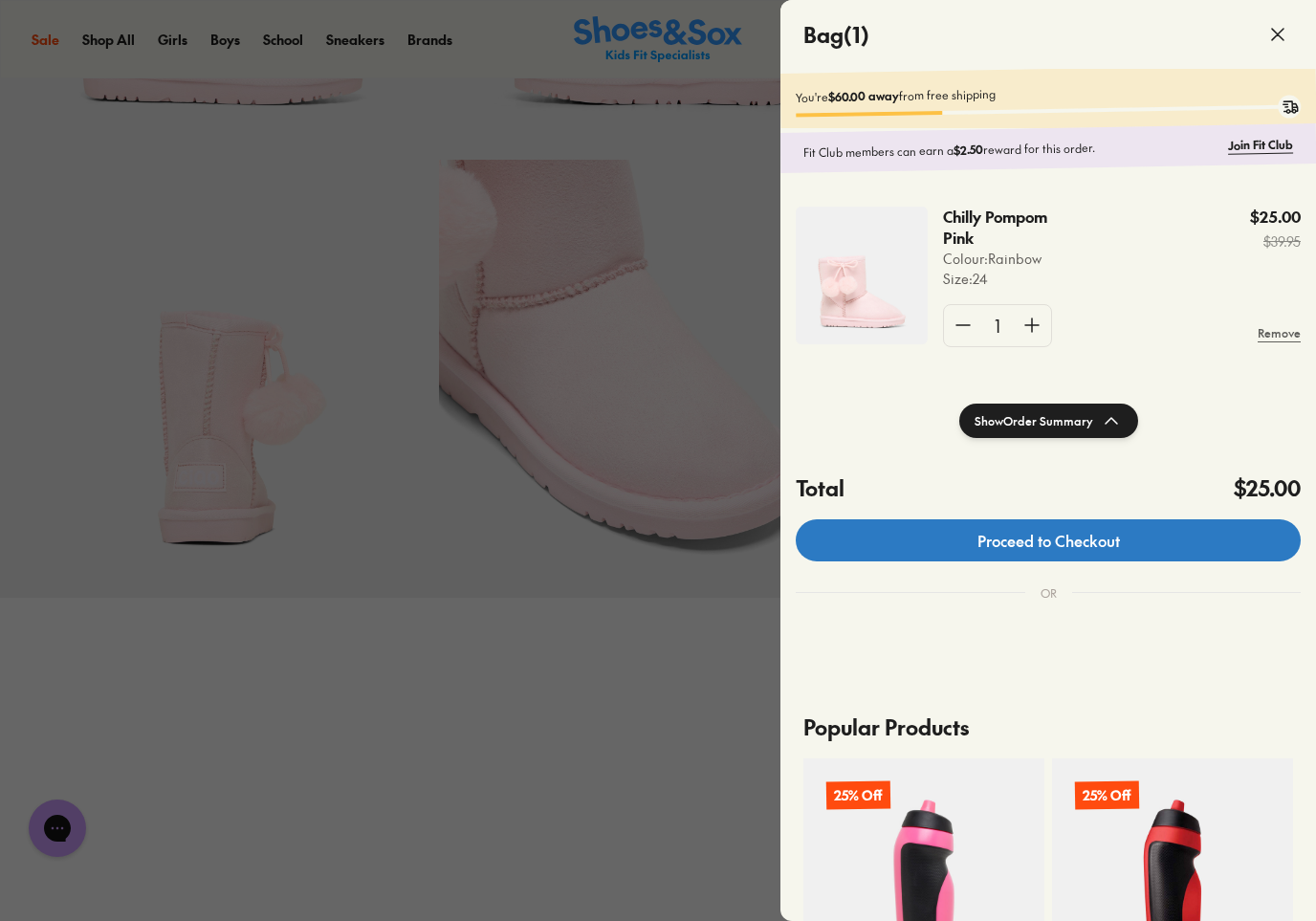 click on "Proceed to Checkout" 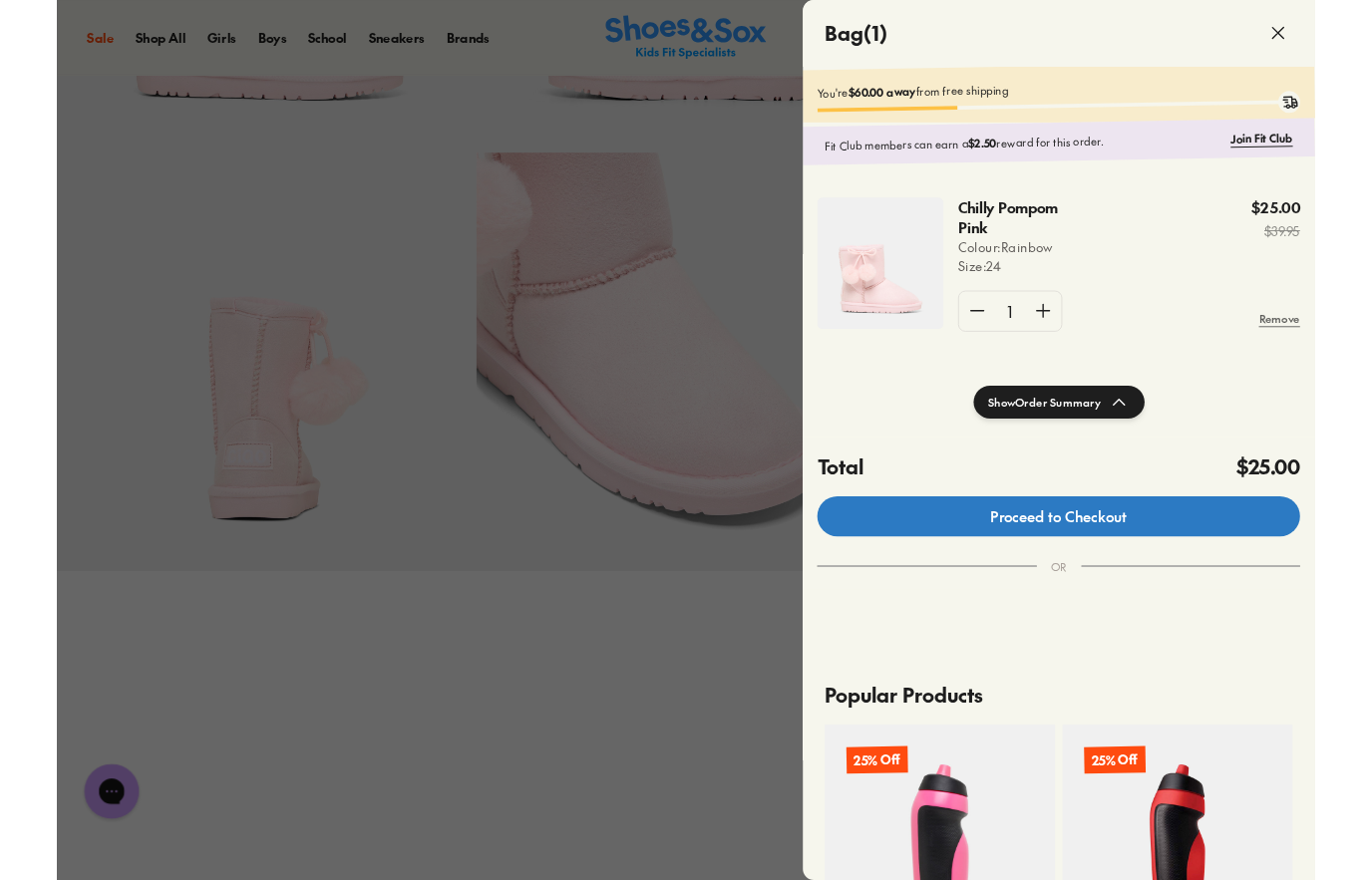 scroll, scrollTop: 492, scrollLeft: 0, axis: vertical 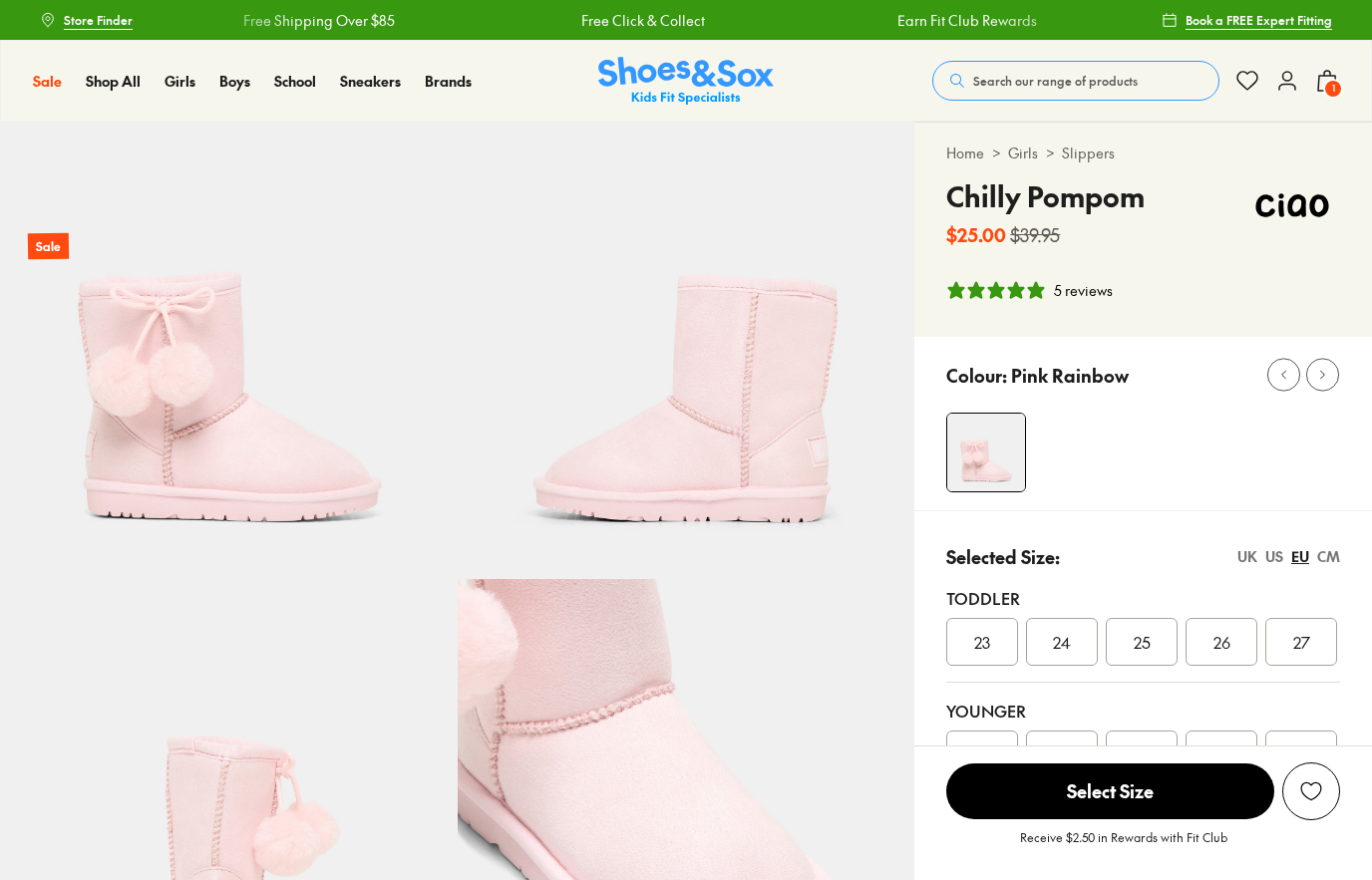 select on "*" 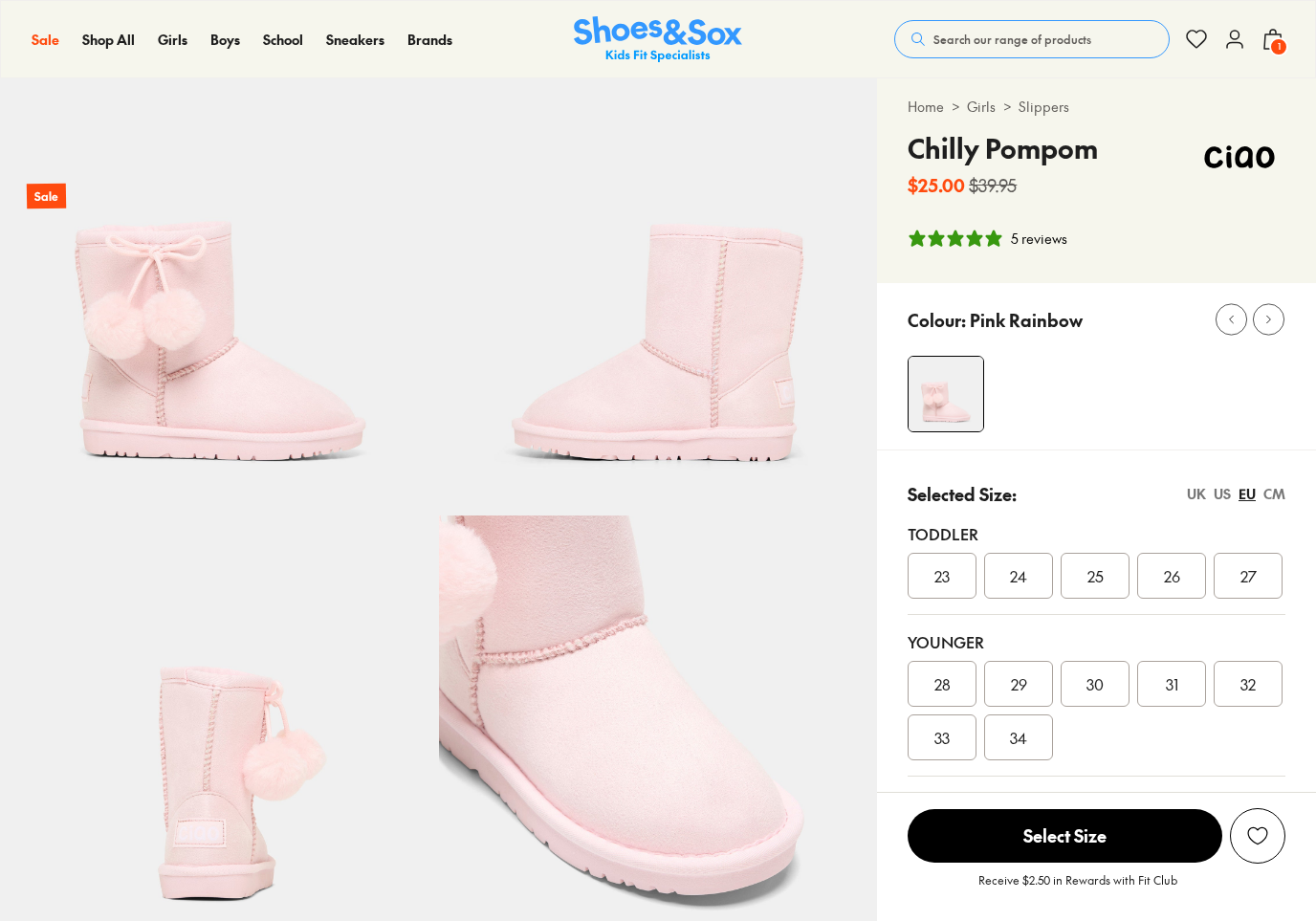 click on "24" at bounding box center [1019, 576] 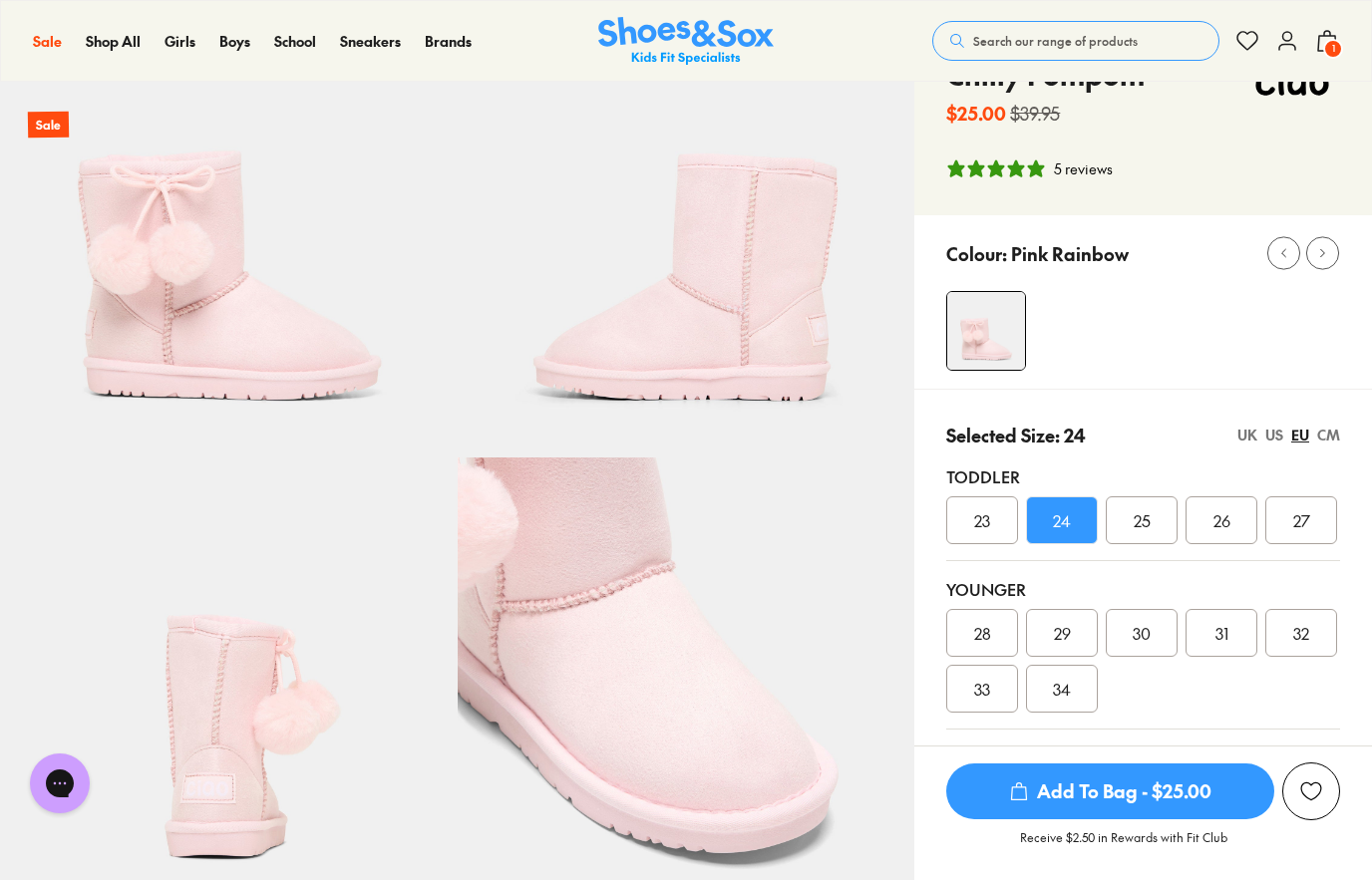 scroll, scrollTop: 0, scrollLeft: 0, axis: both 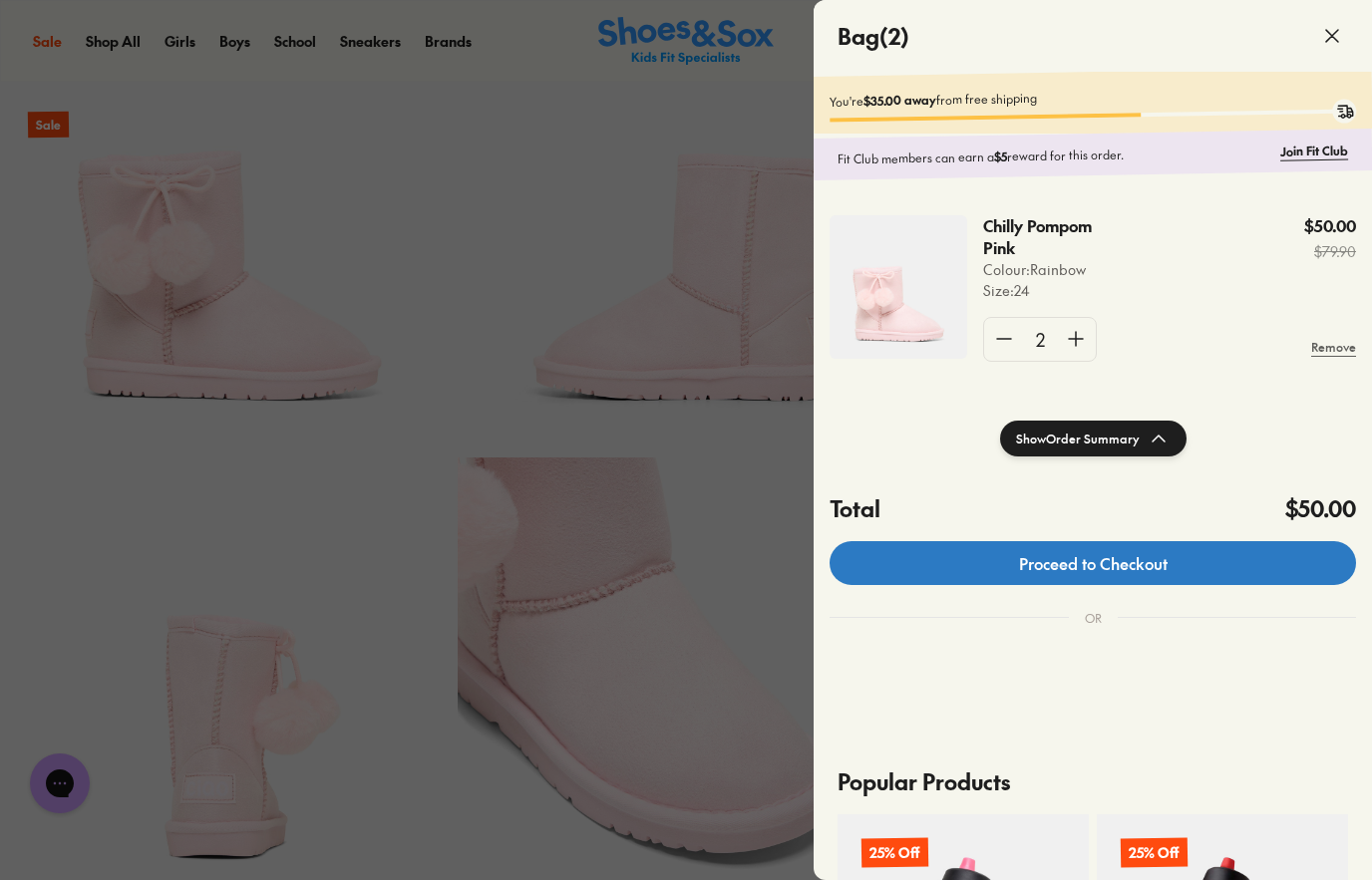 click on "Proceed to Checkout" 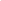scroll, scrollTop: 0, scrollLeft: 0, axis: both 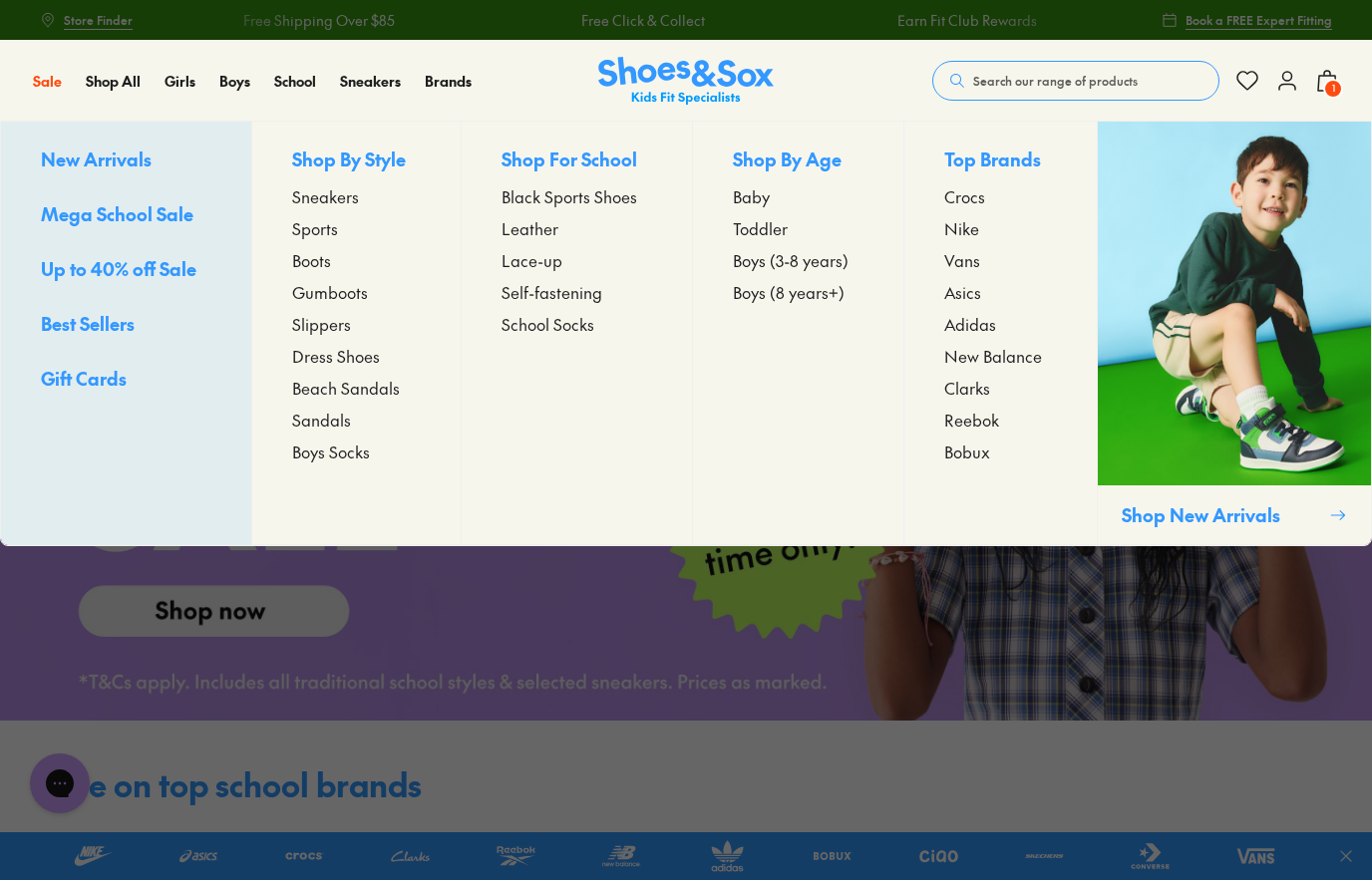 click on "Slippers" at bounding box center [321, 324] 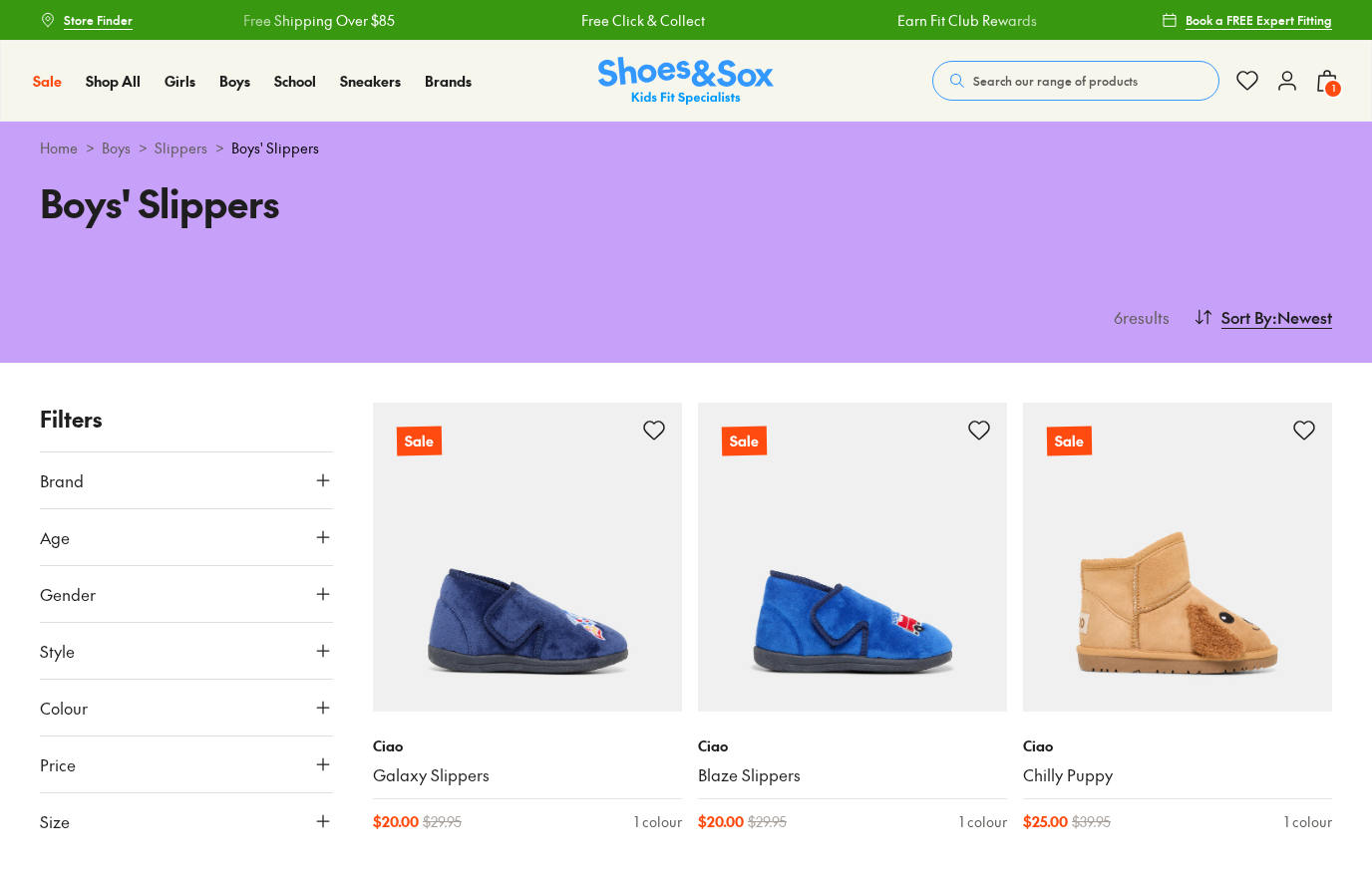 scroll, scrollTop: 0, scrollLeft: 0, axis: both 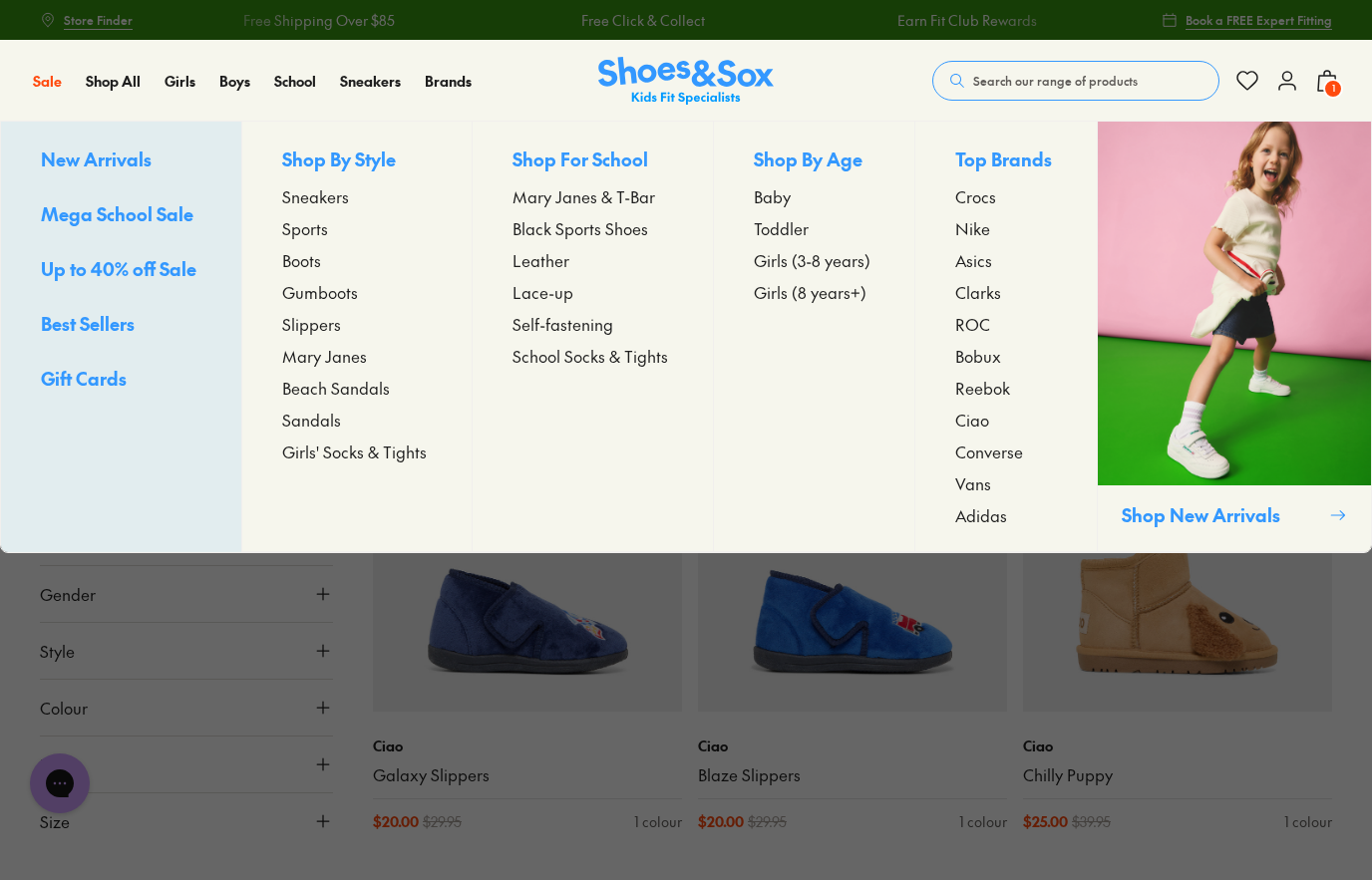 click on "Slippers" at bounding box center [311, 324] 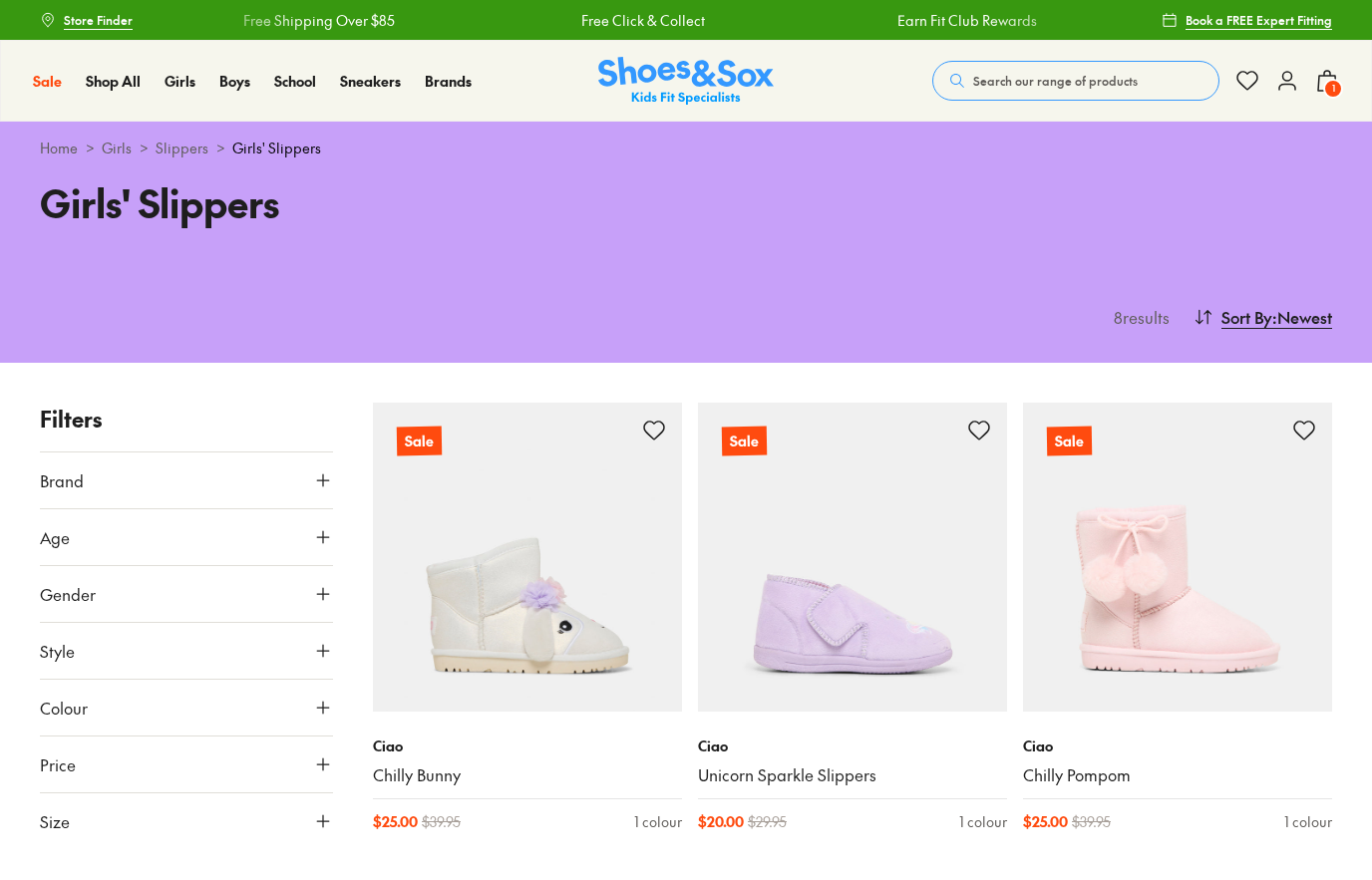 scroll, scrollTop: 0, scrollLeft: 0, axis: both 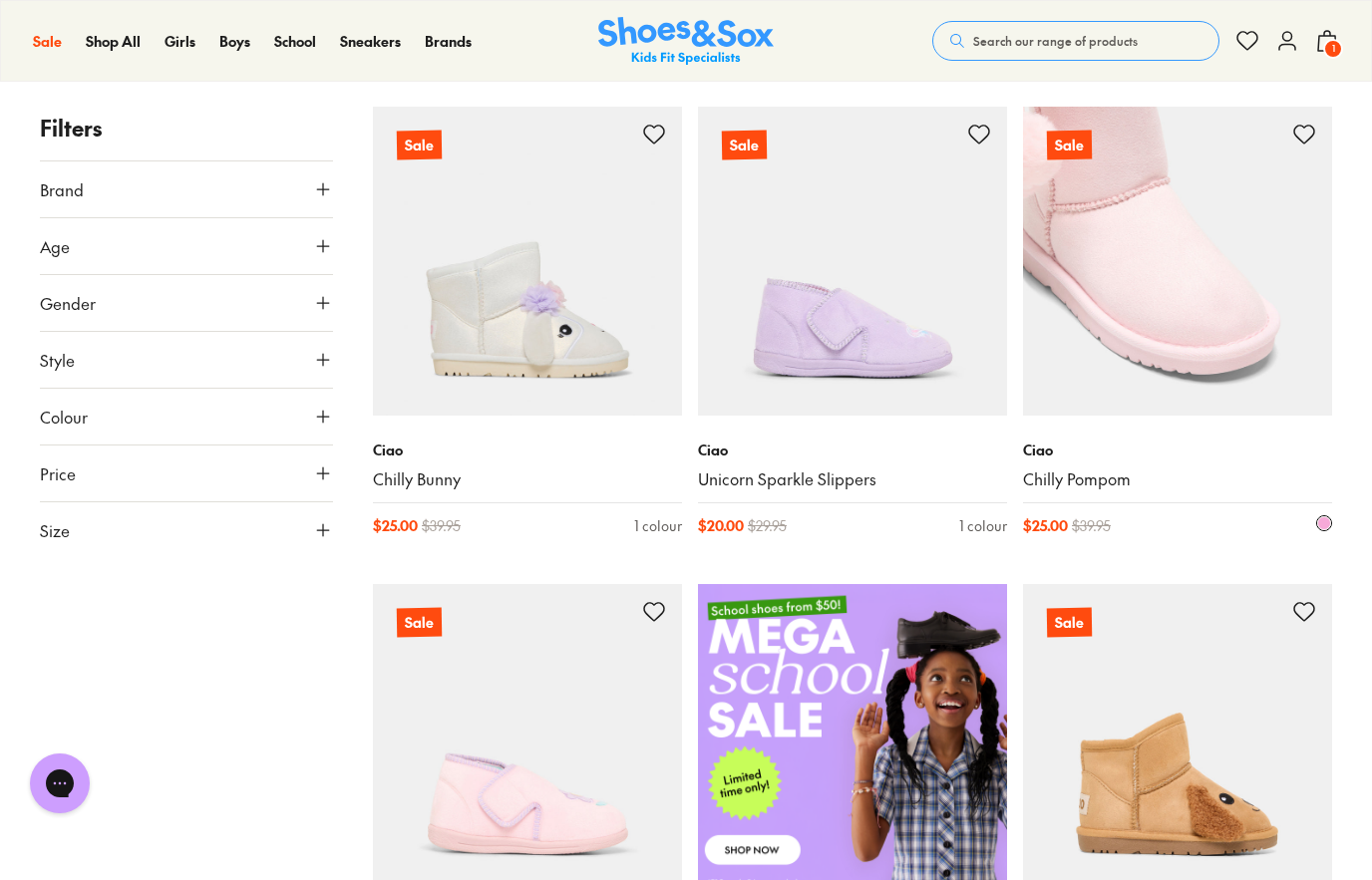 click at bounding box center (1178, 261) 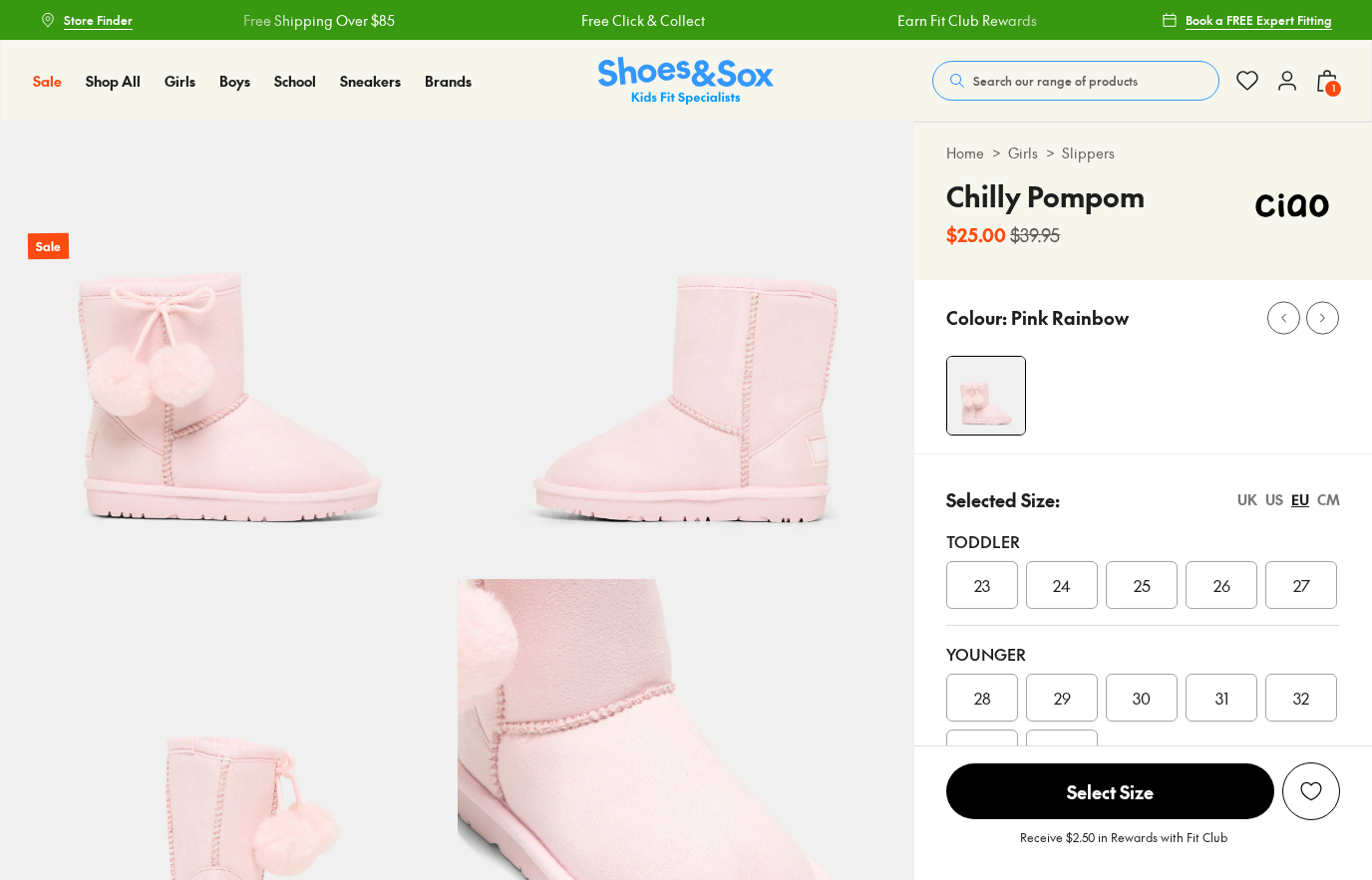 scroll, scrollTop: 0, scrollLeft: 0, axis: both 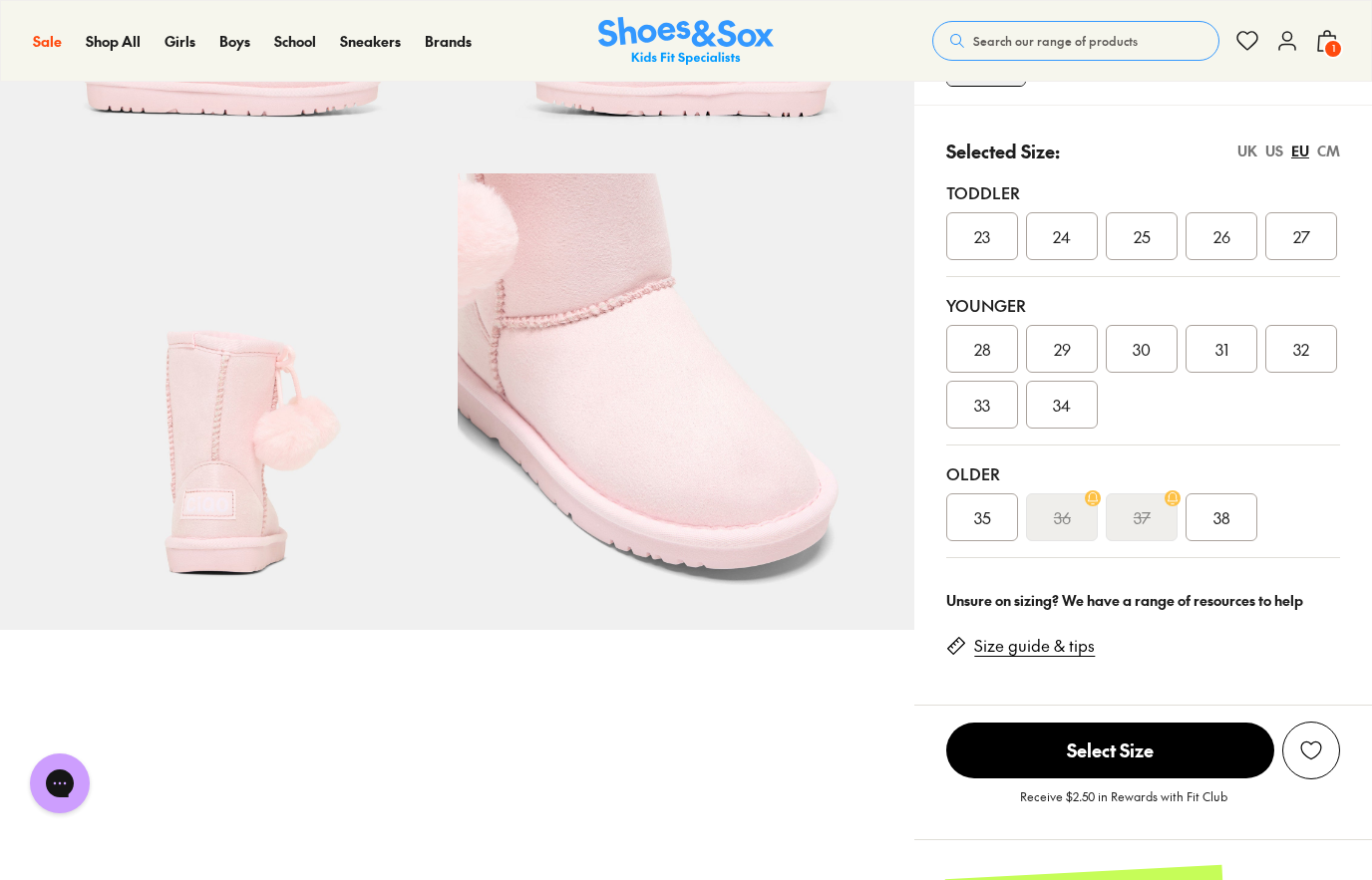 click on "24" at bounding box center [1062, 236] 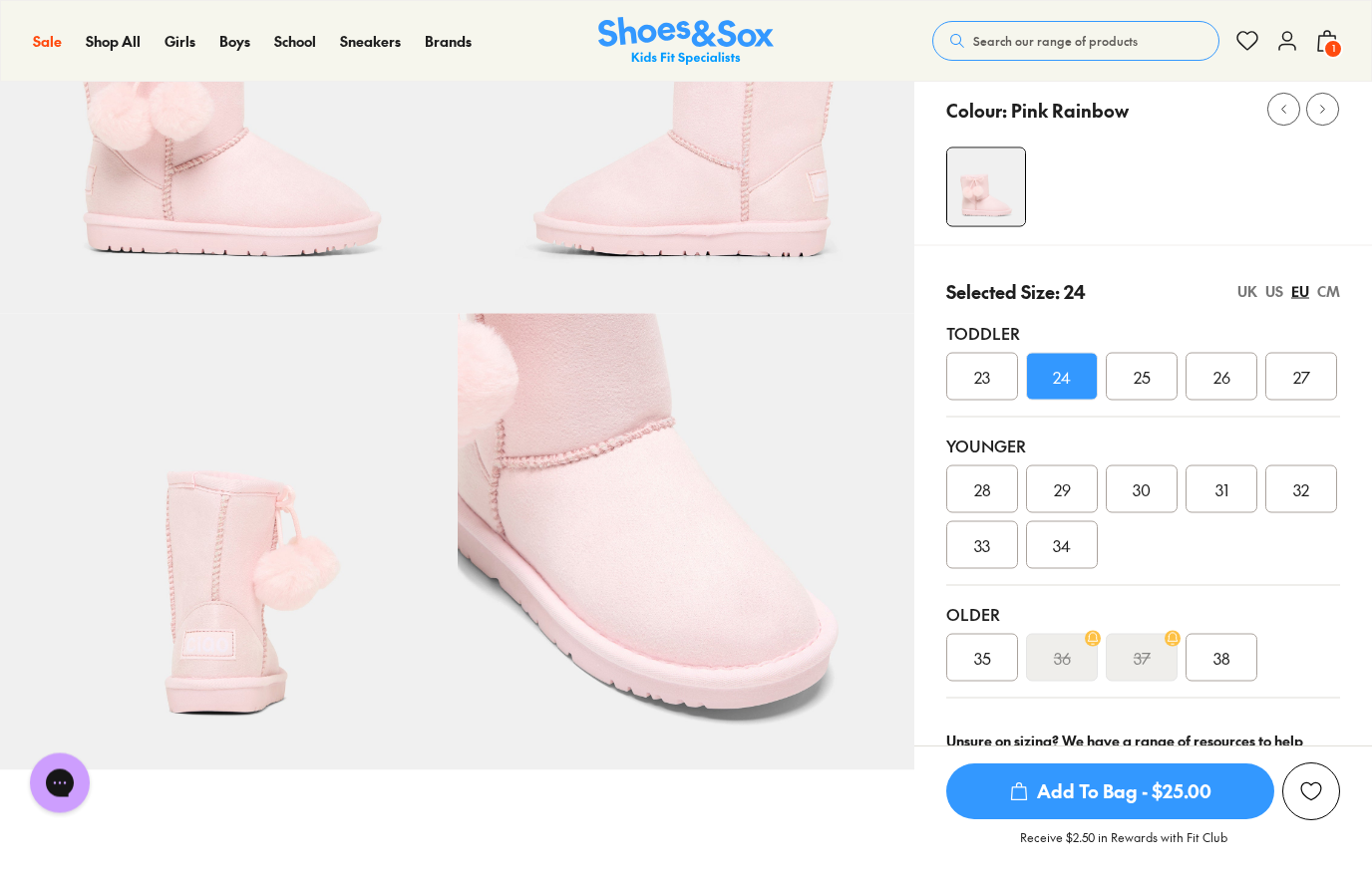 scroll, scrollTop: 0, scrollLeft: 0, axis: both 